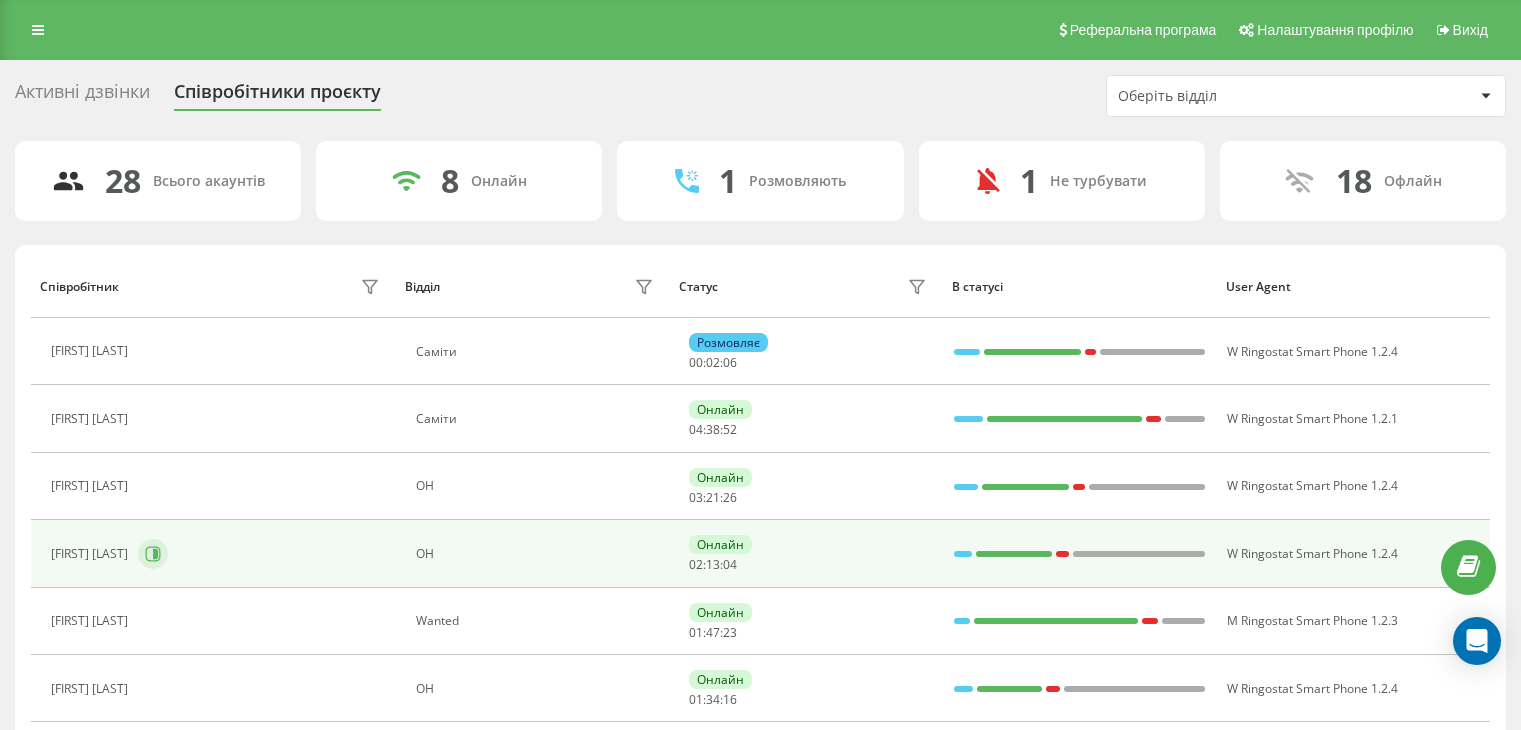 scroll, scrollTop: 198, scrollLeft: 0, axis: vertical 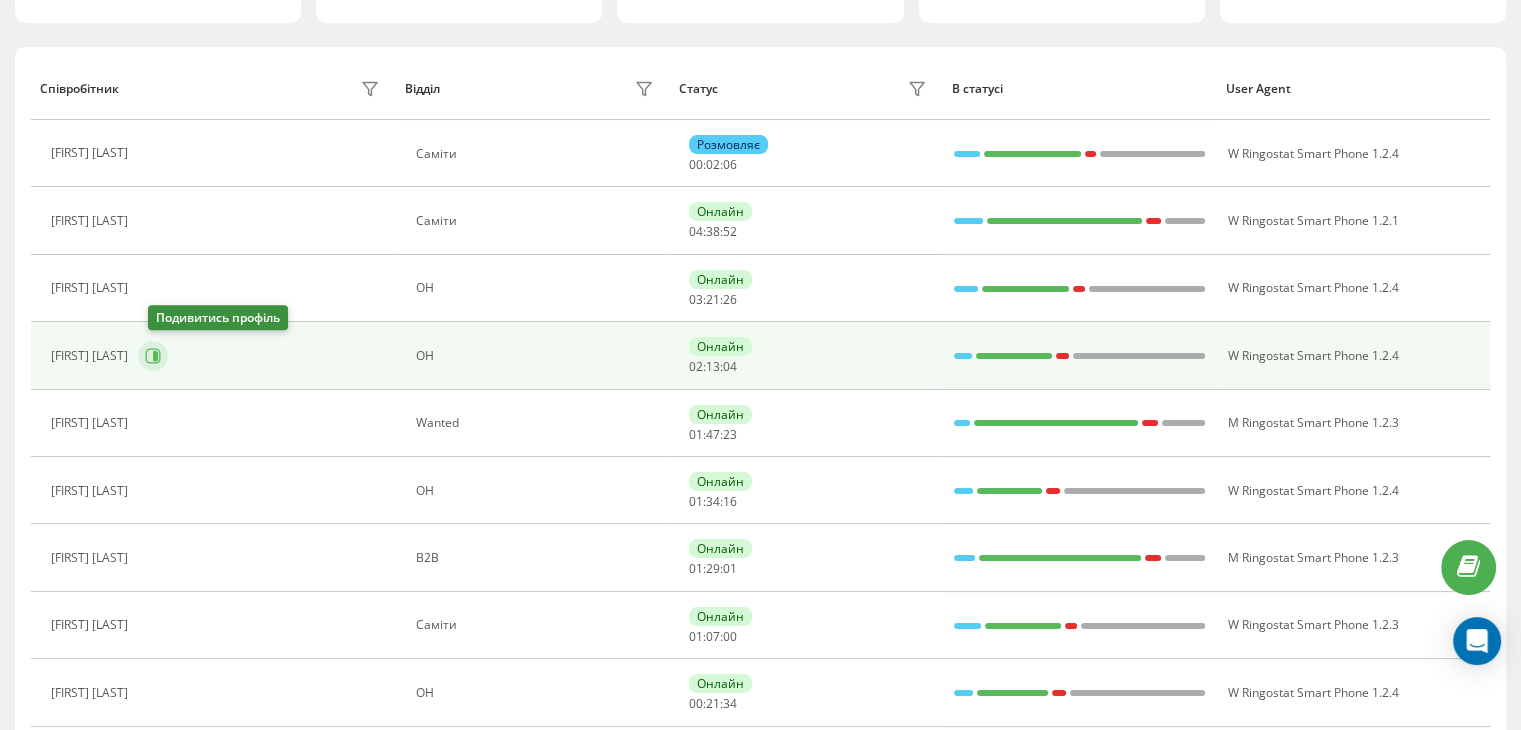click 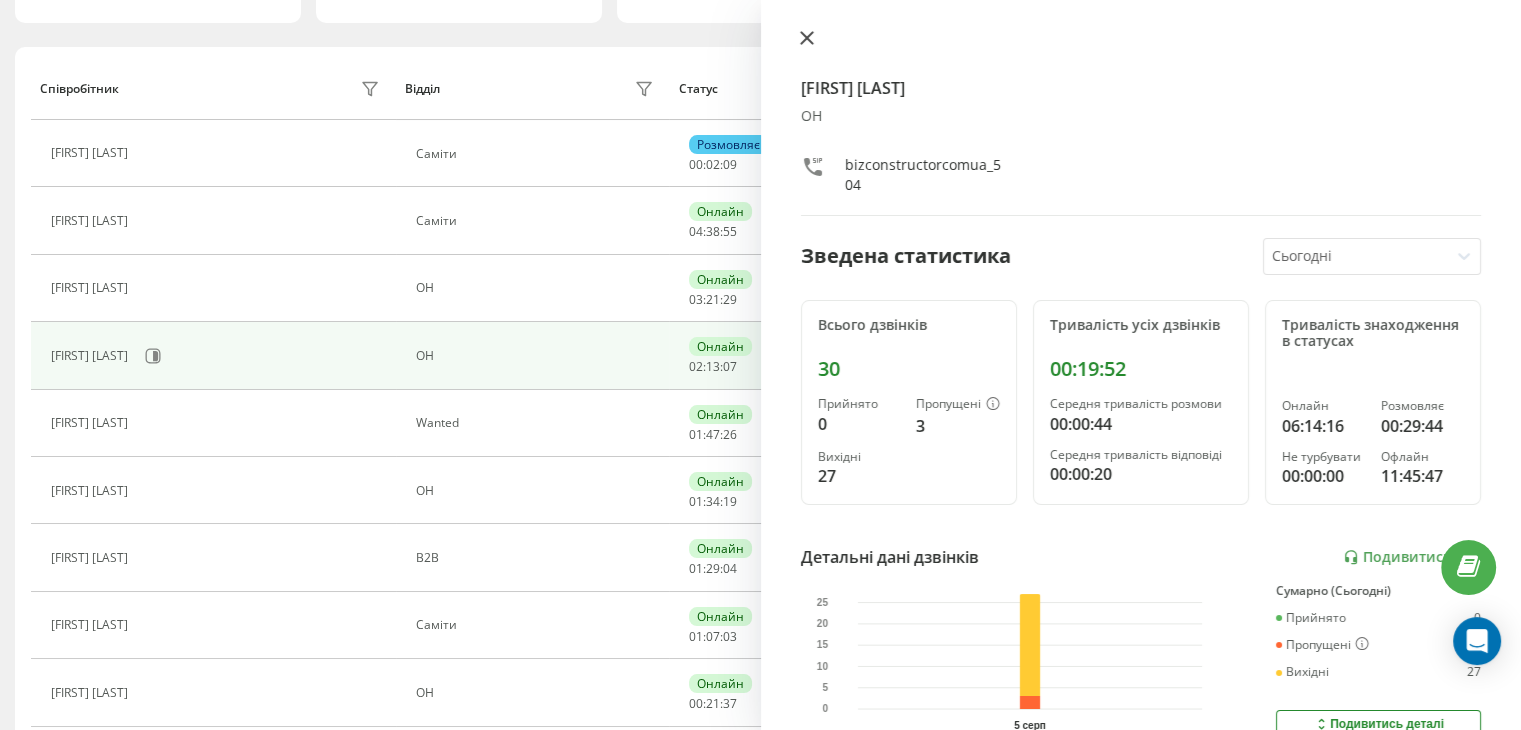 click 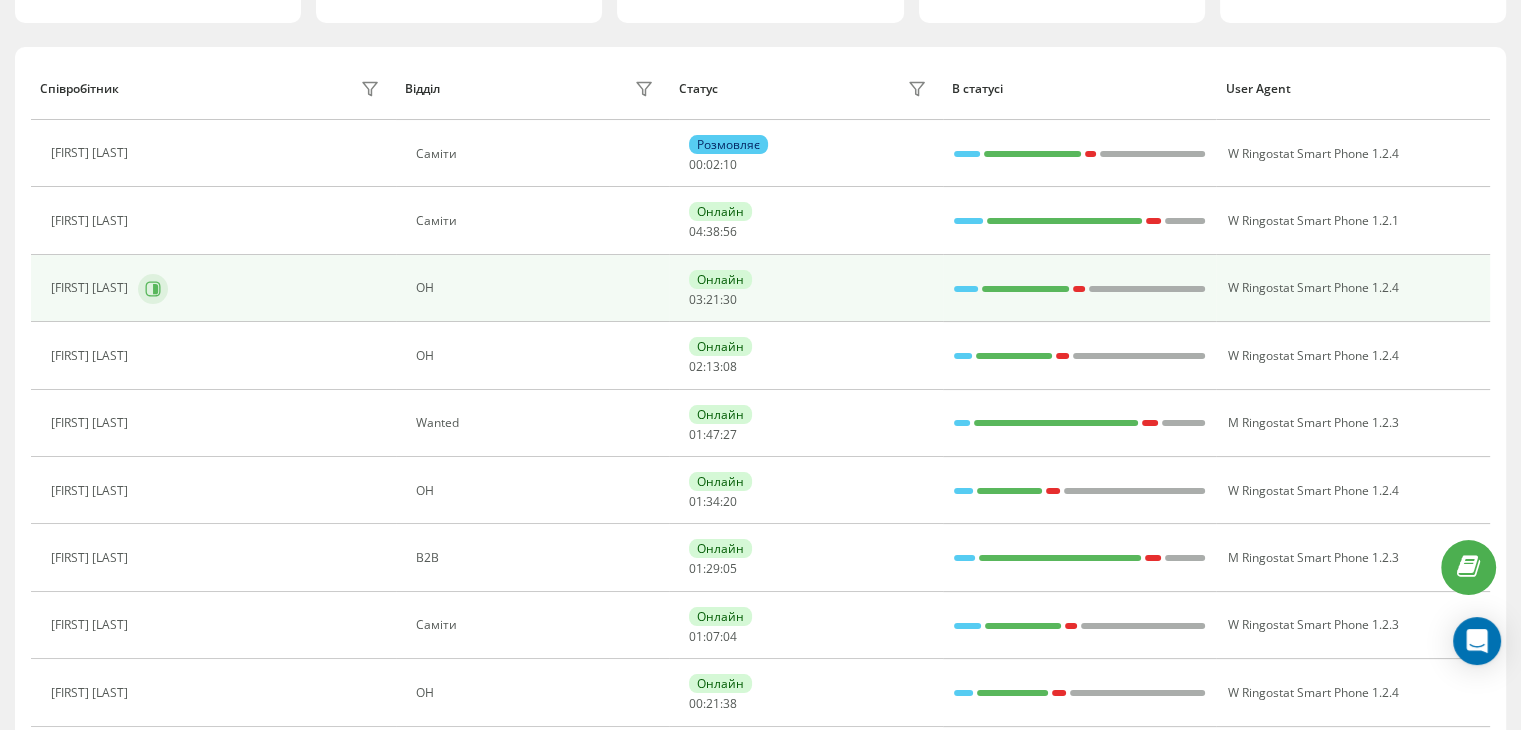 click at bounding box center [153, 289] 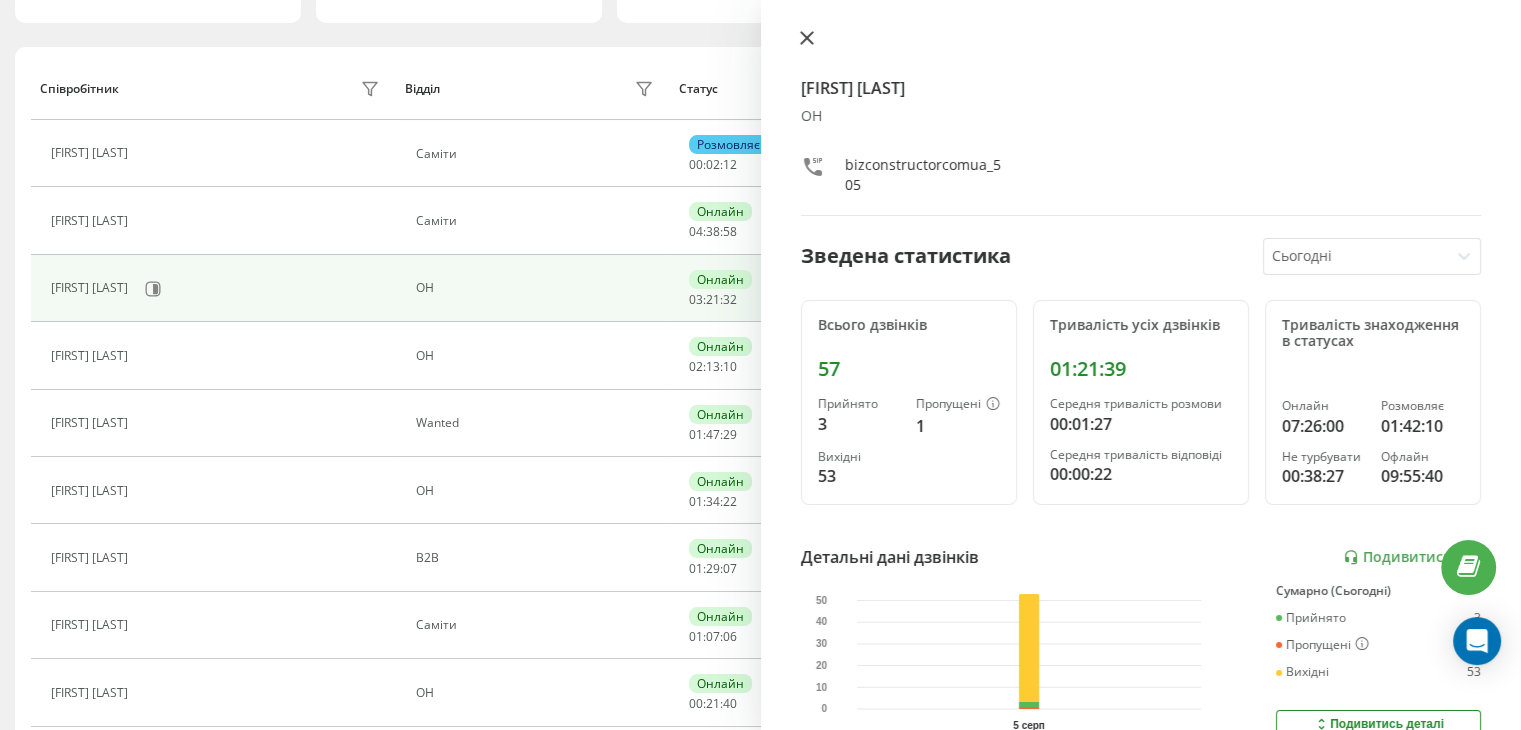 click 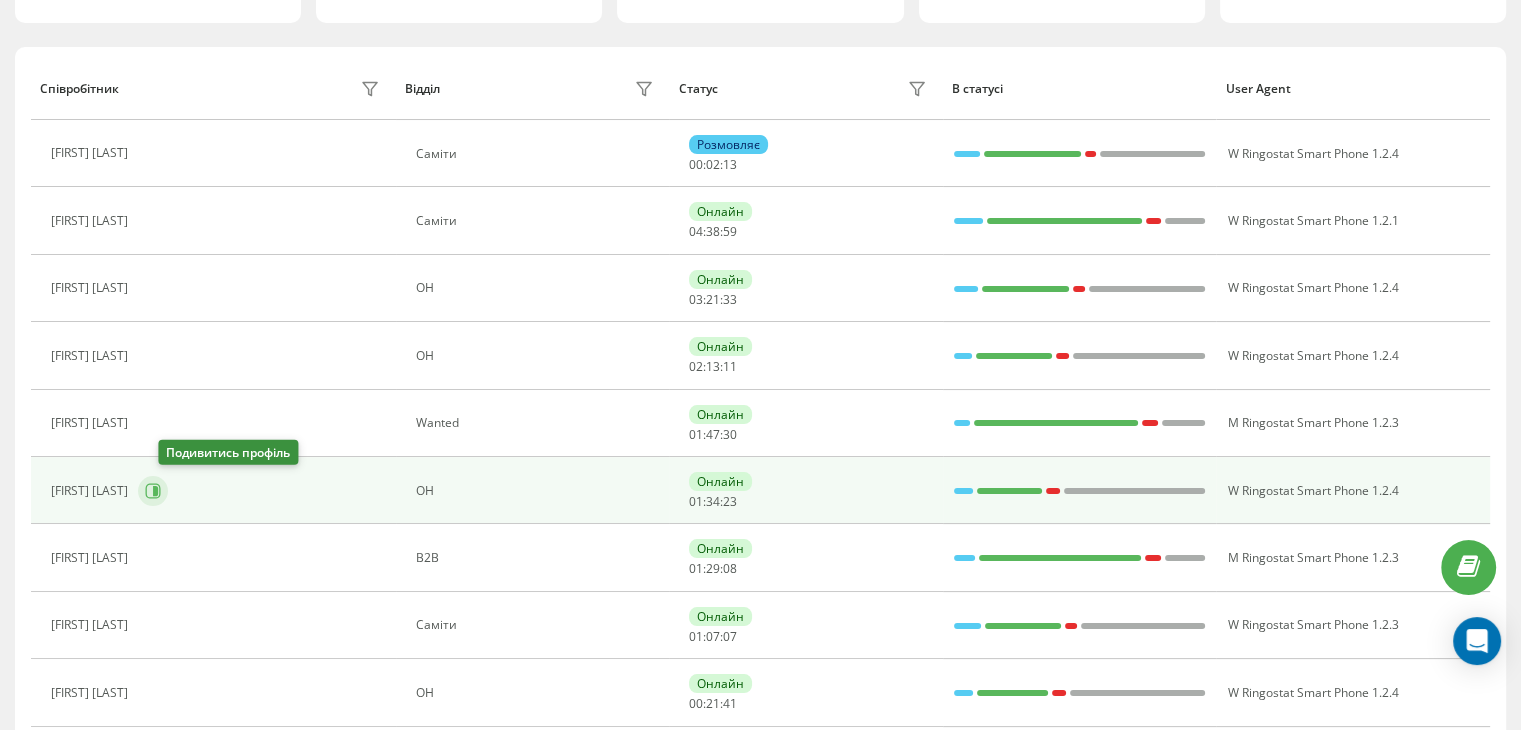 click 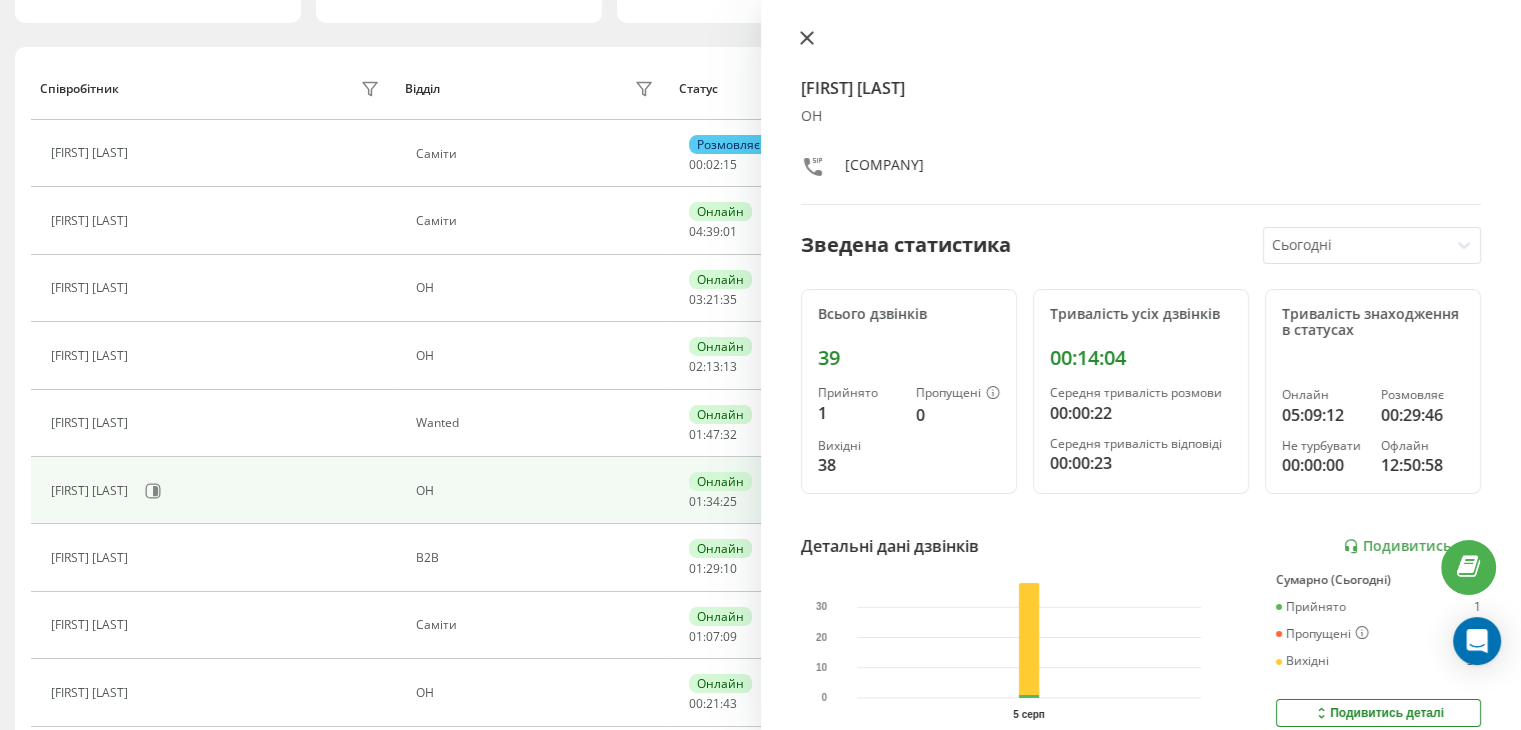click 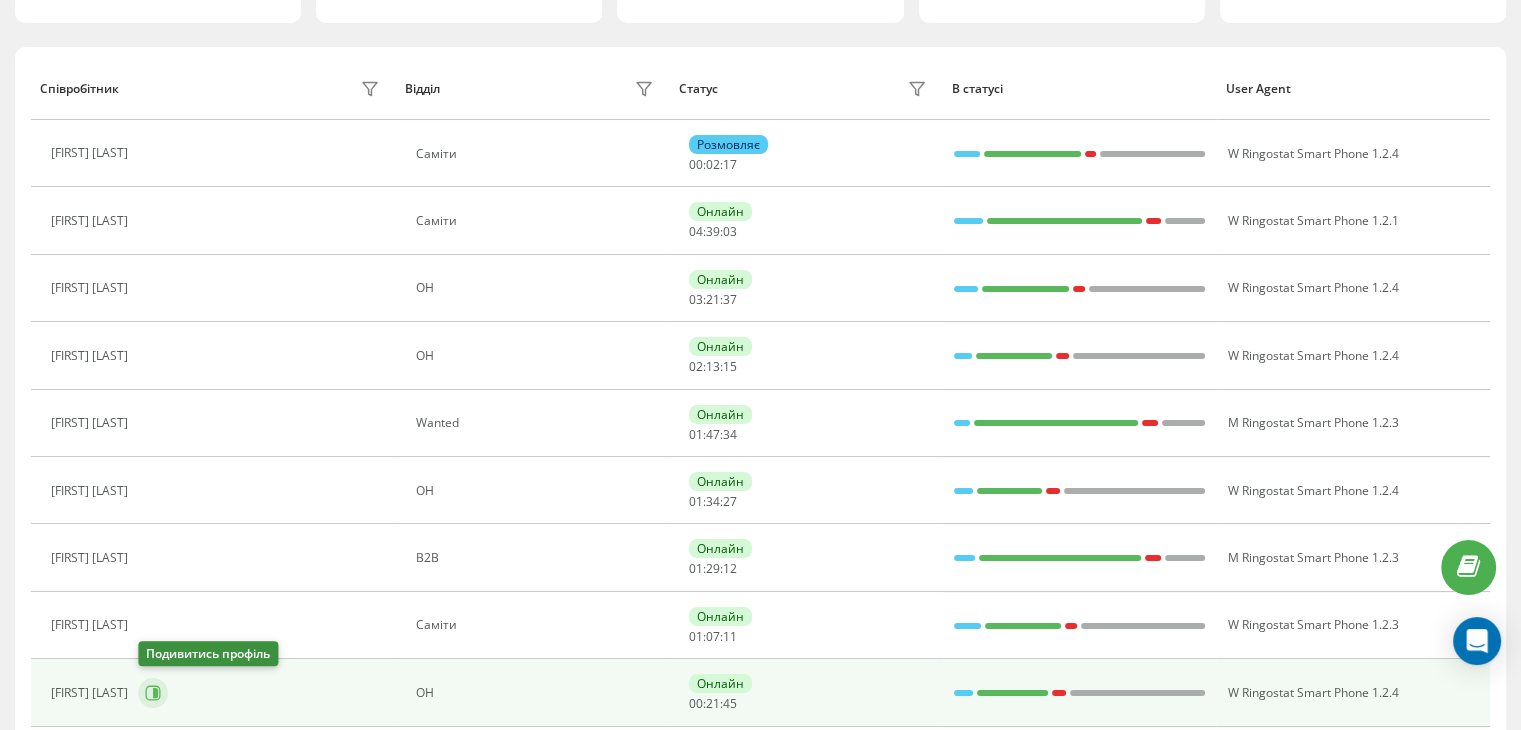 click 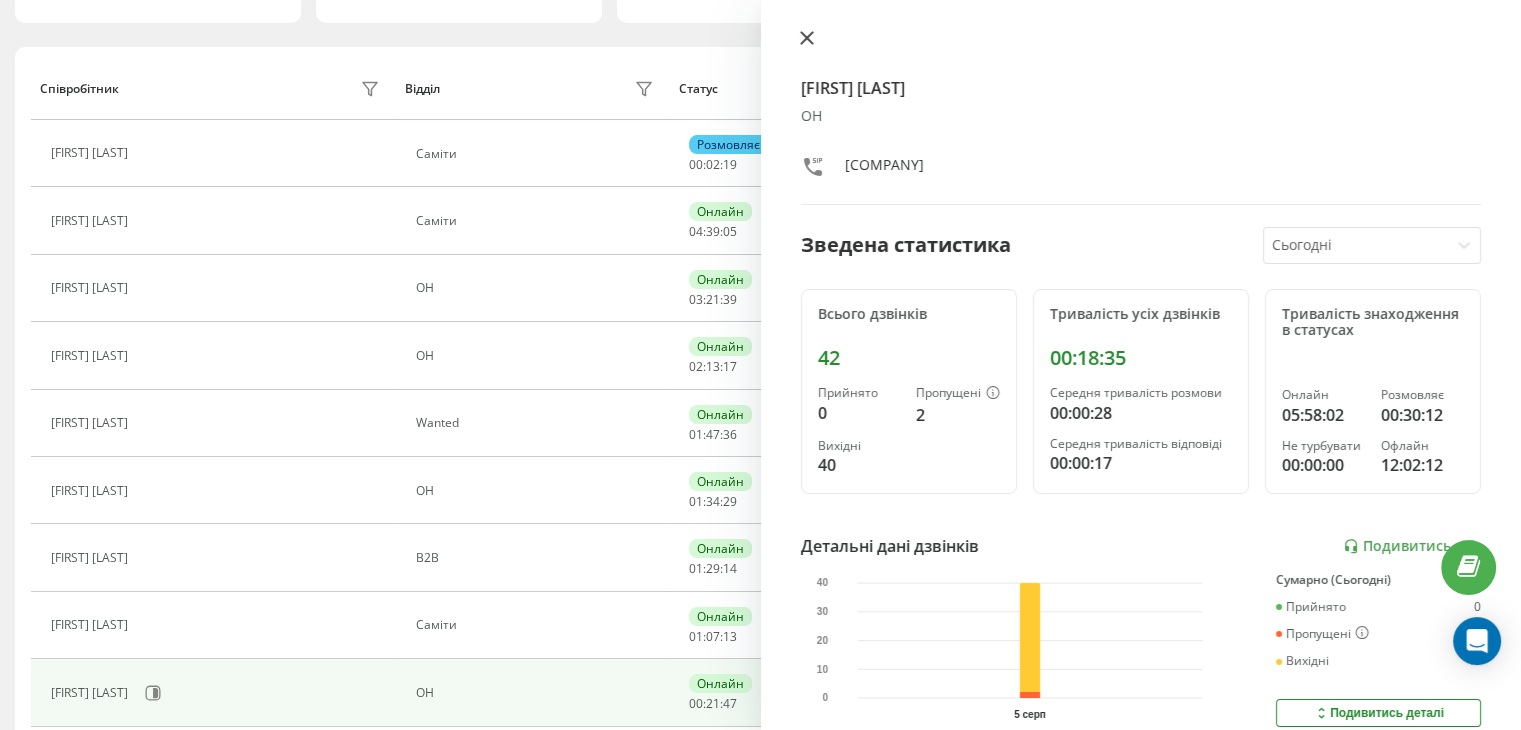 click at bounding box center (807, 39) 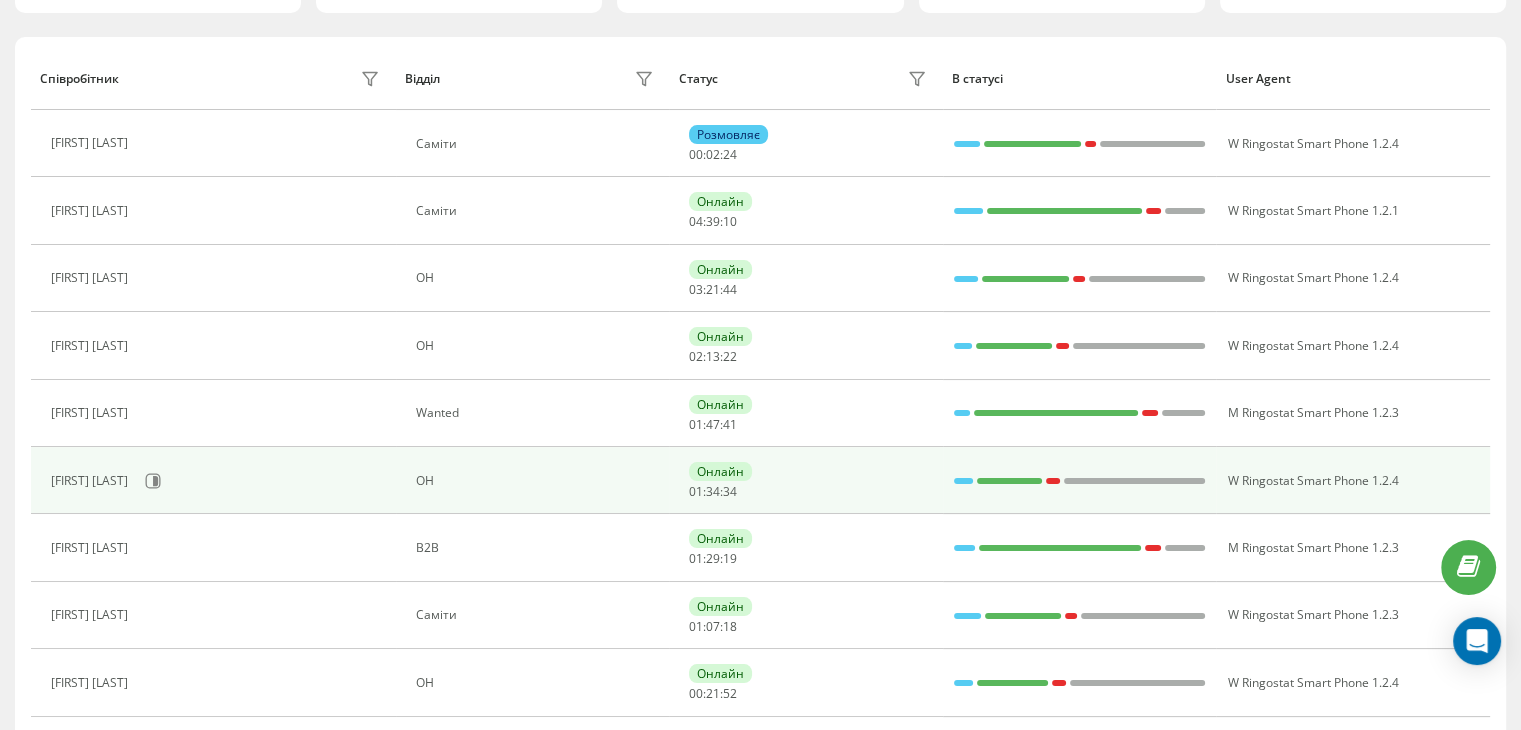 scroll, scrollTop: 98, scrollLeft: 0, axis: vertical 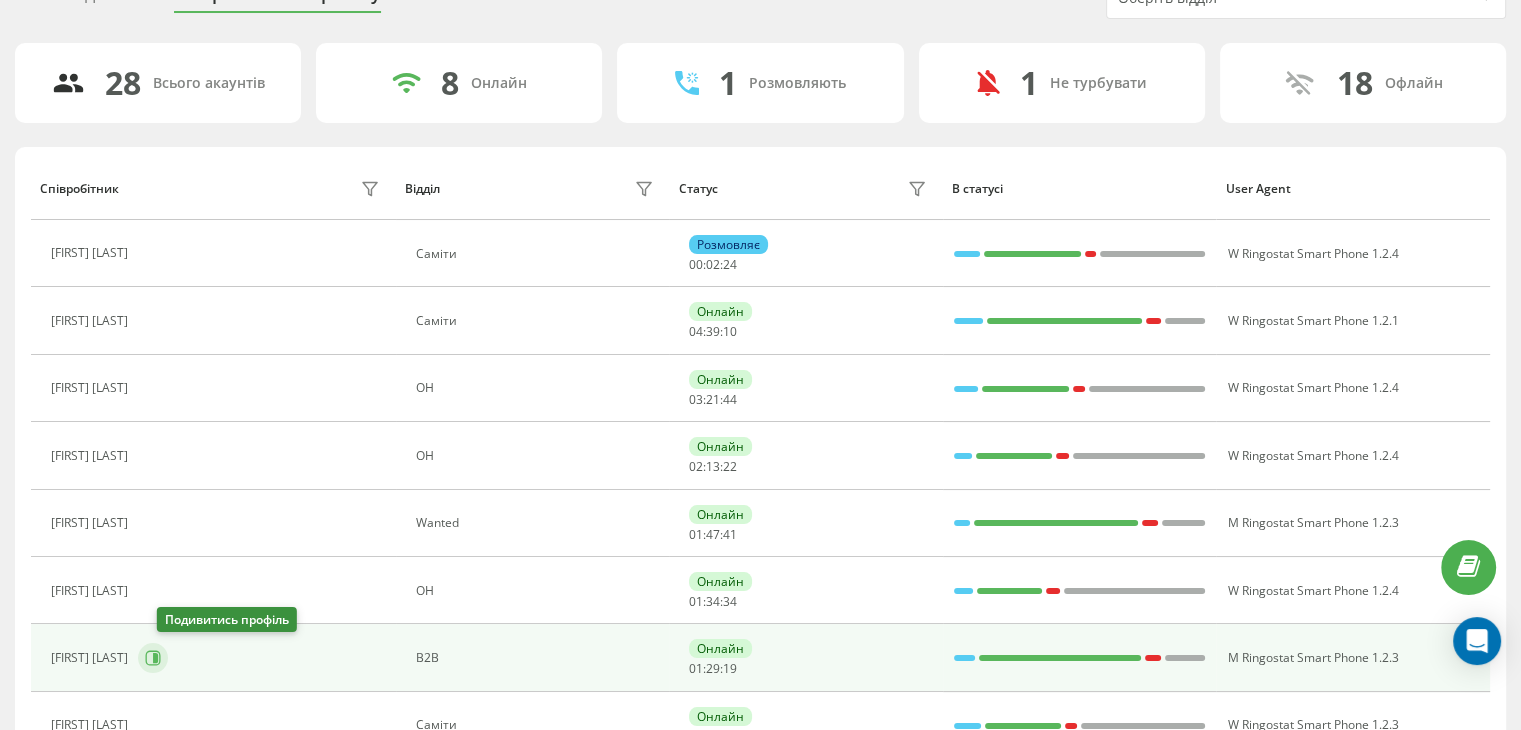 click 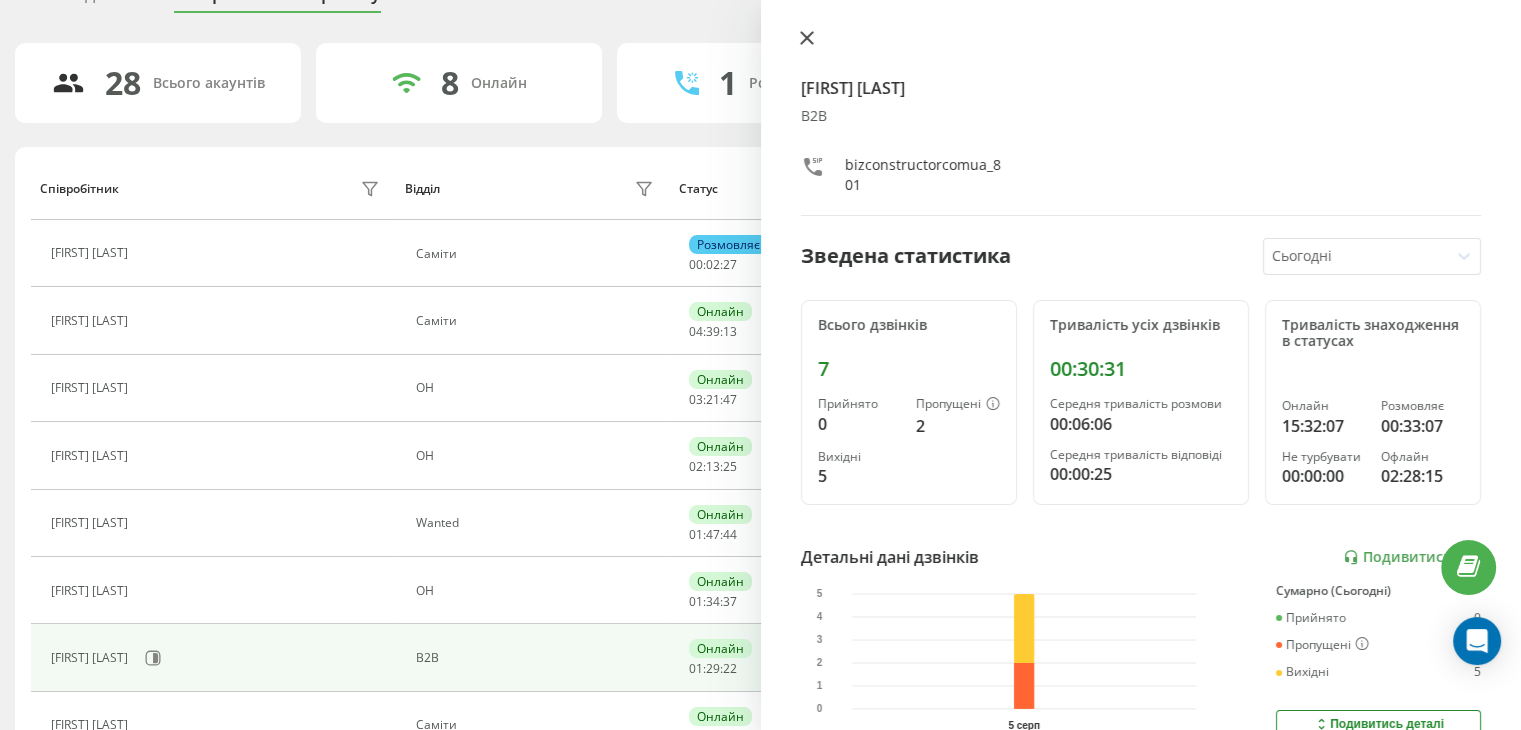 click 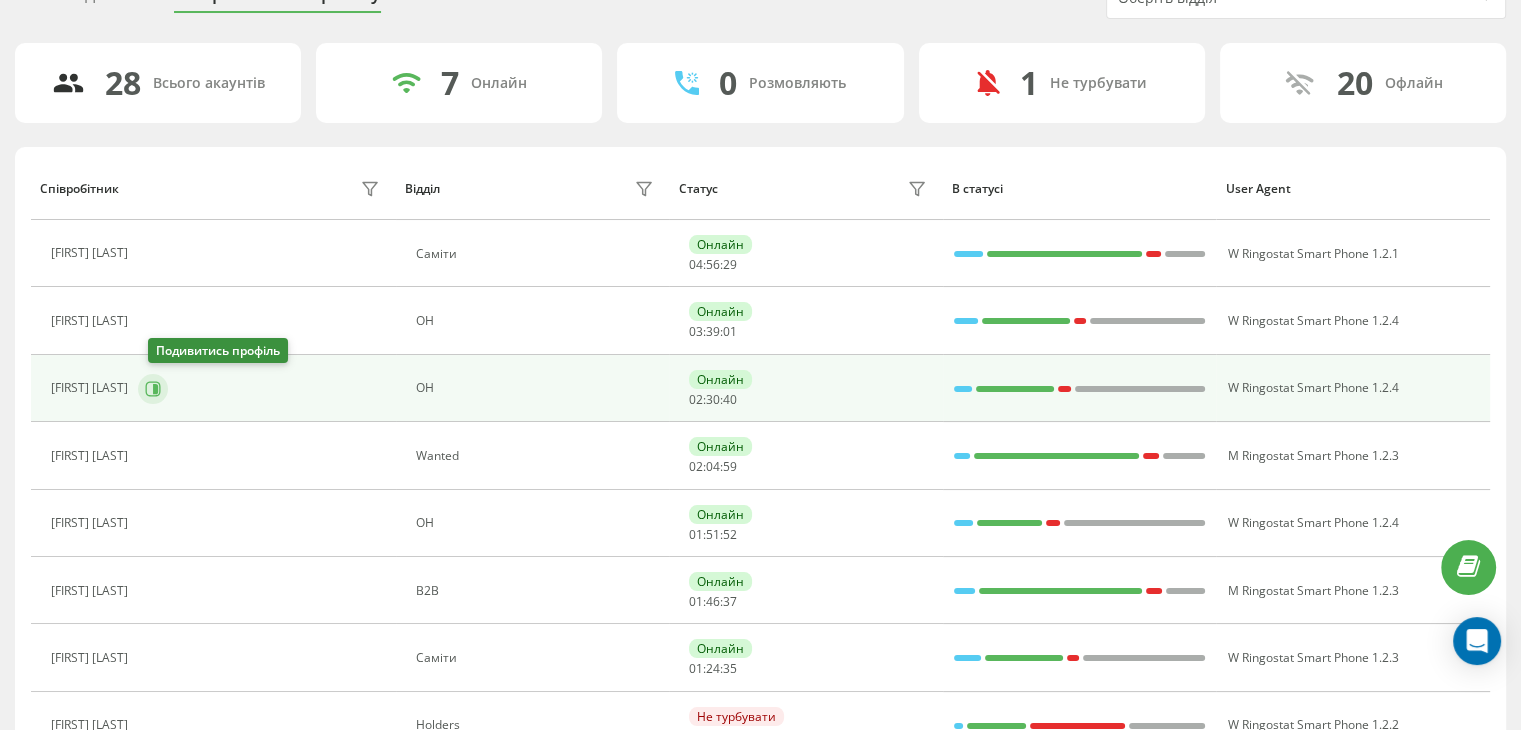 click 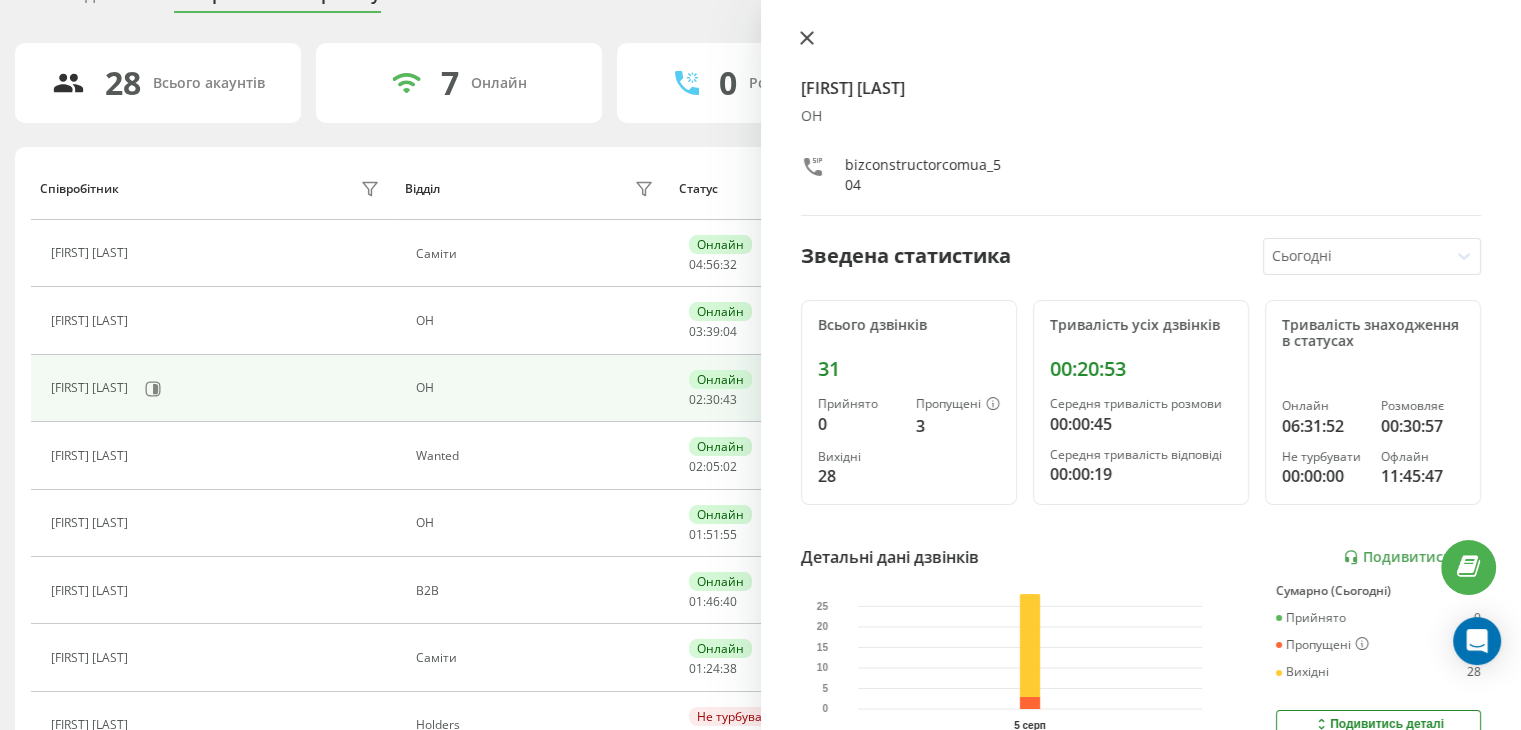 click at bounding box center (807, 39) 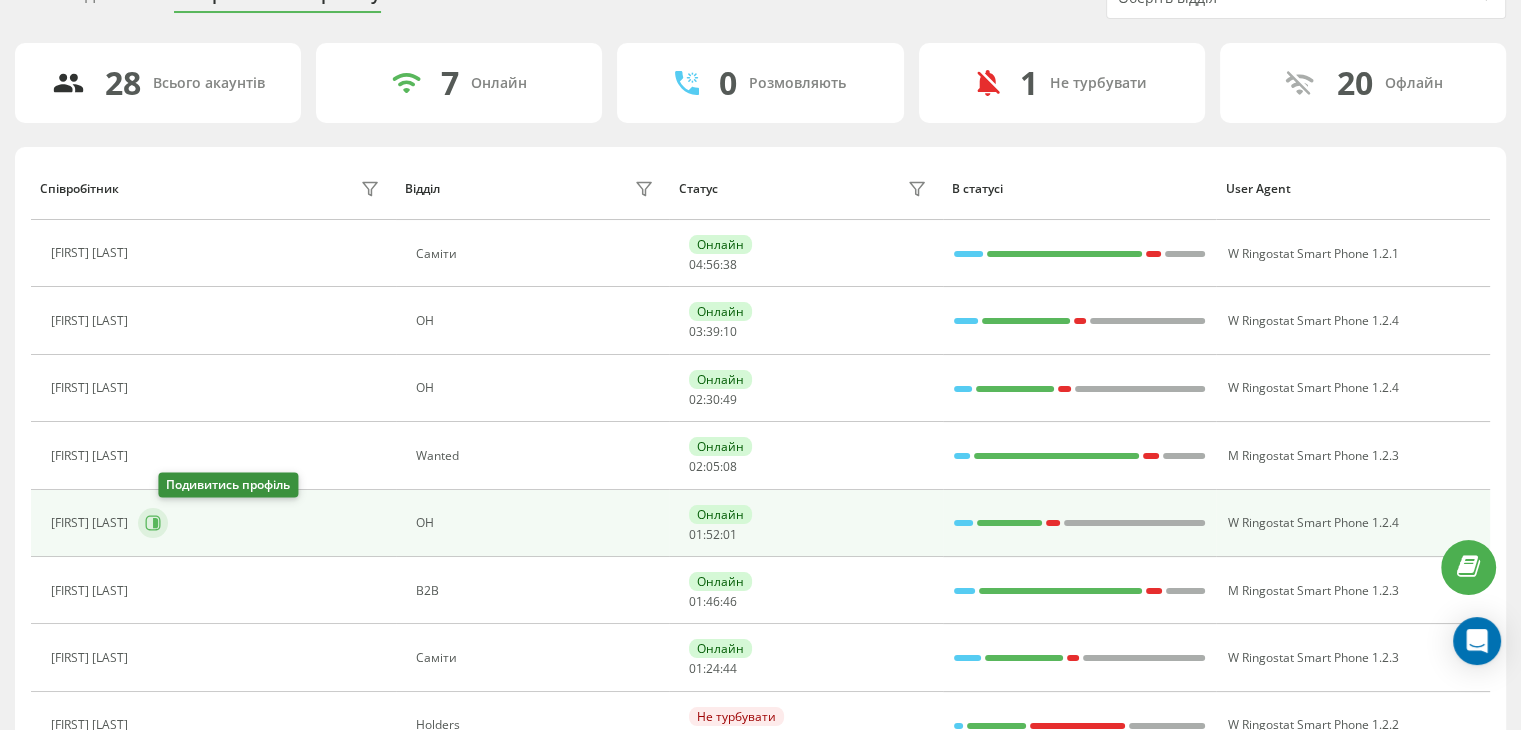 click 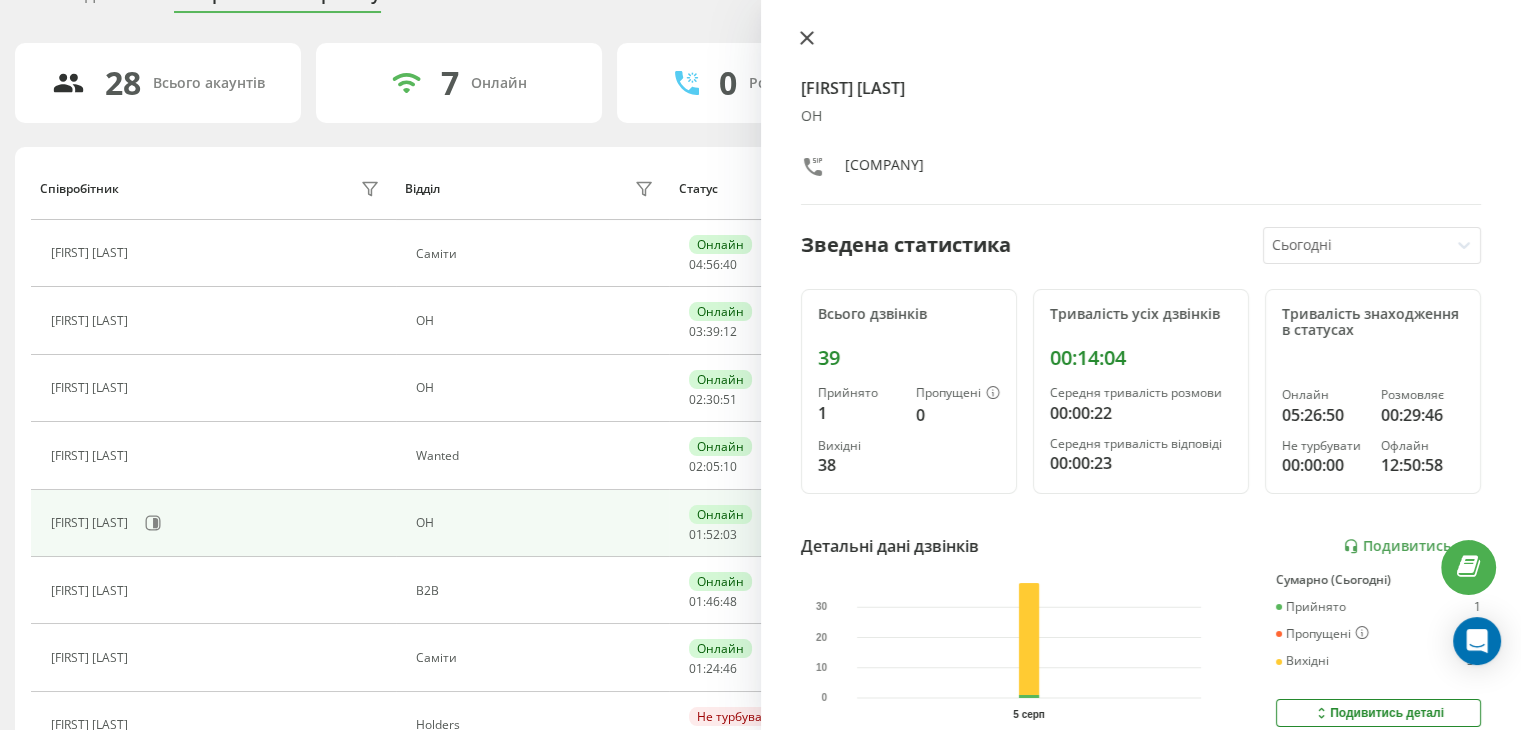 click 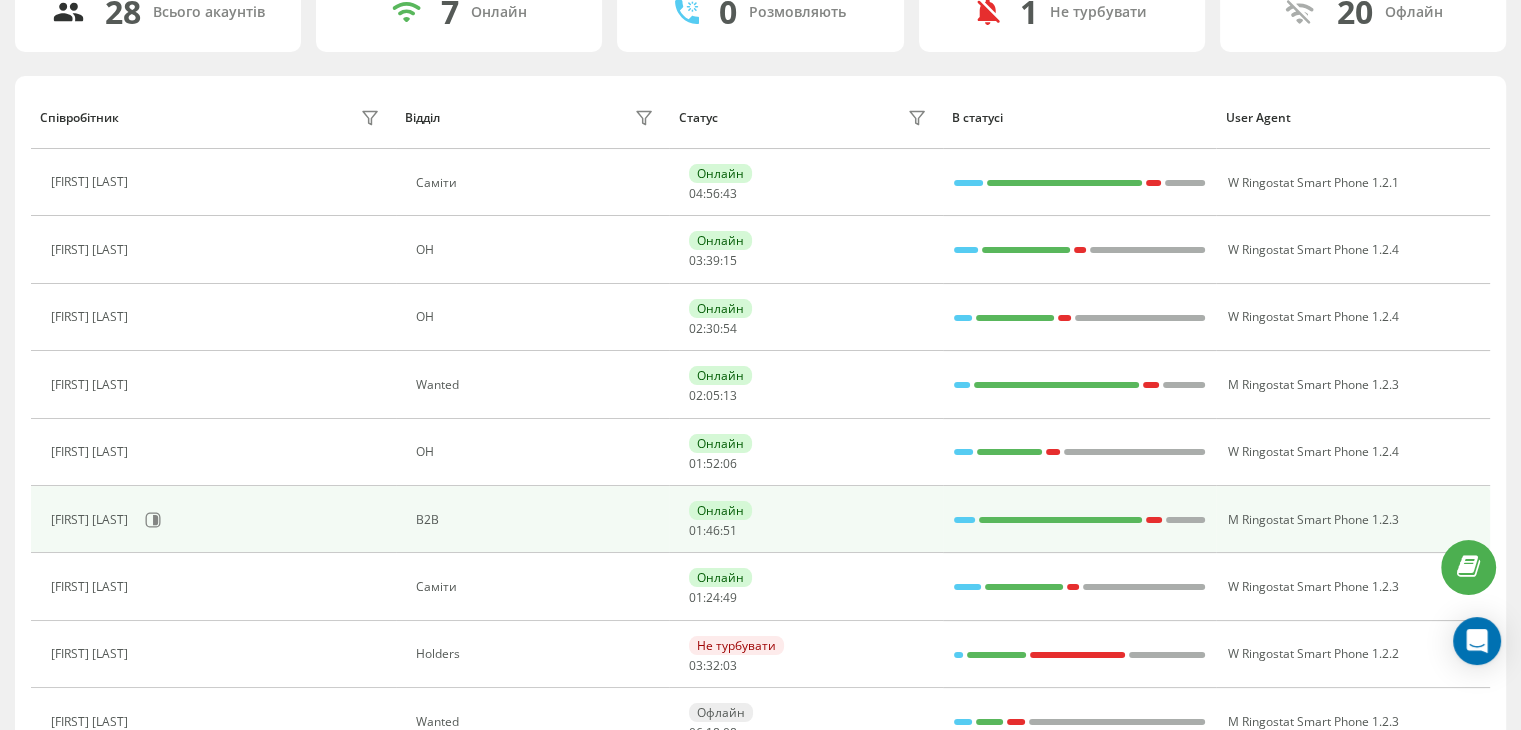 scroll, scrollTop: 0, scrollLeft: 0, axis: both 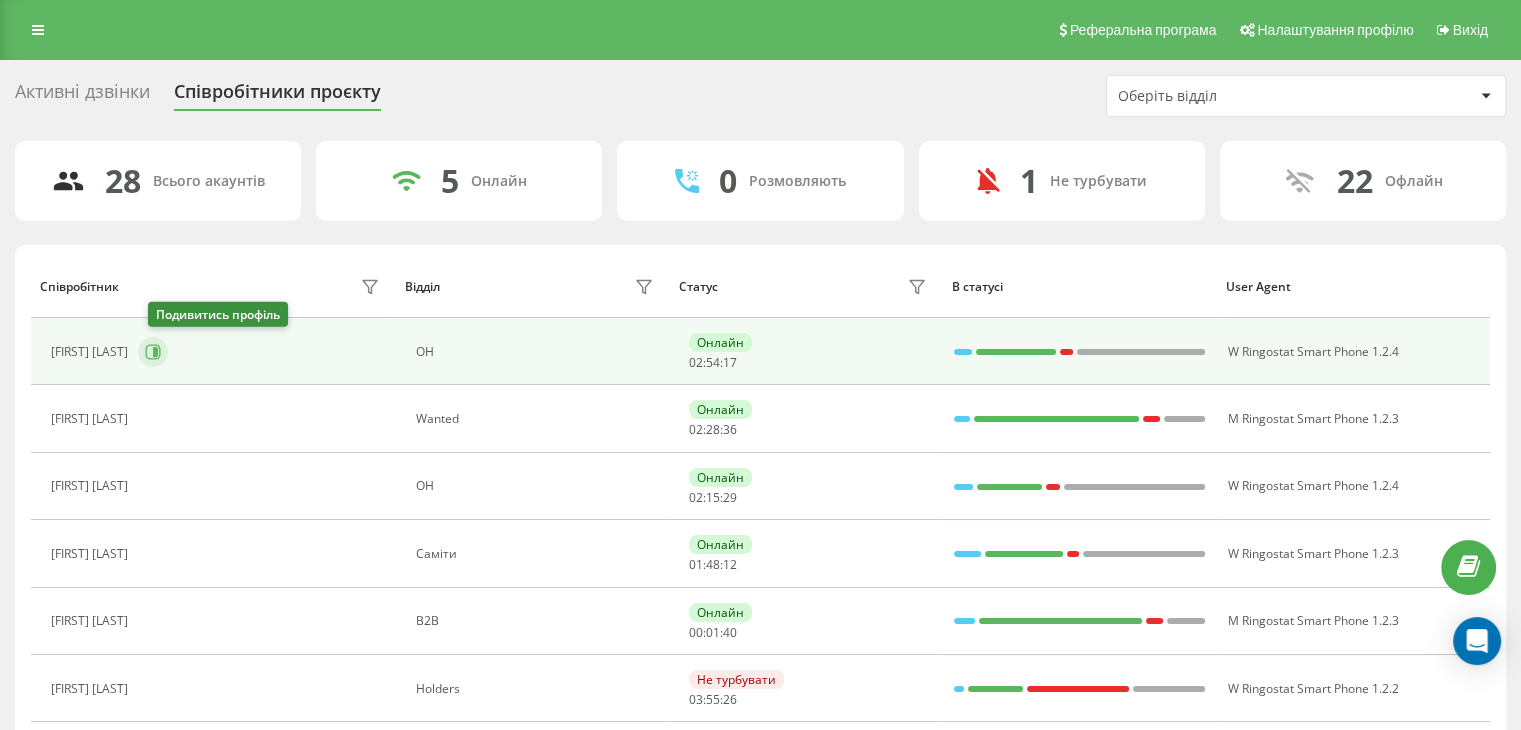 click 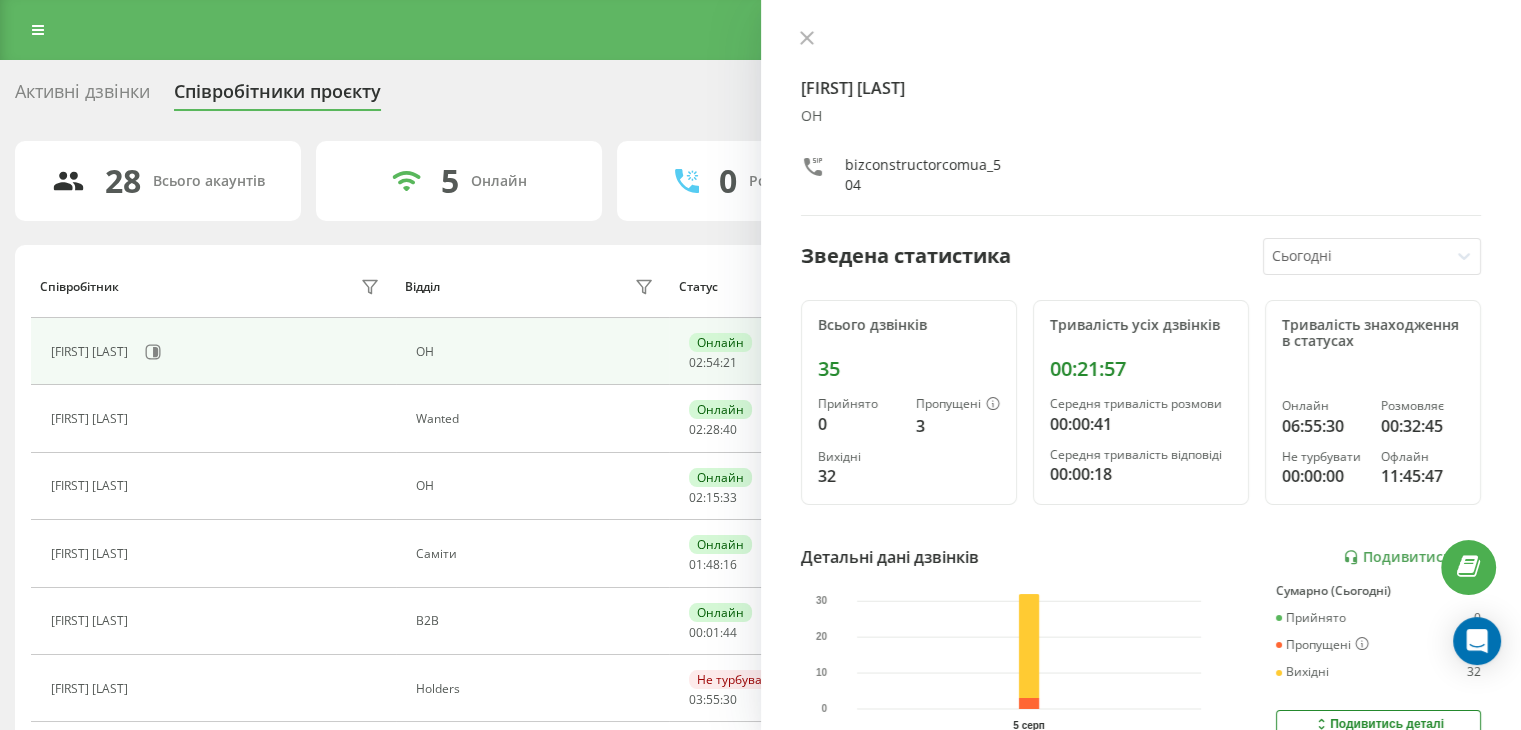 click on "[FIRST] [LAST] [COMPANY] [PHONE] Зведена статистика Сьогодні Всього дзвінків 35 Прийнято 0 Пропущені 3 Вихідні 32 Тривалість усіх дзвінків [DURATION] Середня тривалість розмови [DURATION] Середня тривалість відповіді [DURATION] Тривалість знаходження в статусах Онлайн [DURATION] Розмовляє [DURATION] Не турбувати [DURATION] Офлайн [DURATION] Детальні дані дзвінків Подивитись звіт 5 серп 0 10 20 30 Сумарно (Сьогодні) Прийнято 0 Пропущені 3 Вихідні 77 Подивитись деталі Детальні дані статусів 5 серп Сумарно (Сьогодні) Онлайн [DURATION] Розмовляє [DURATION] Не турбувати [DURATION] Офлайн [DURATION] Подивитись деталі" at bounding box center (1141, 365) 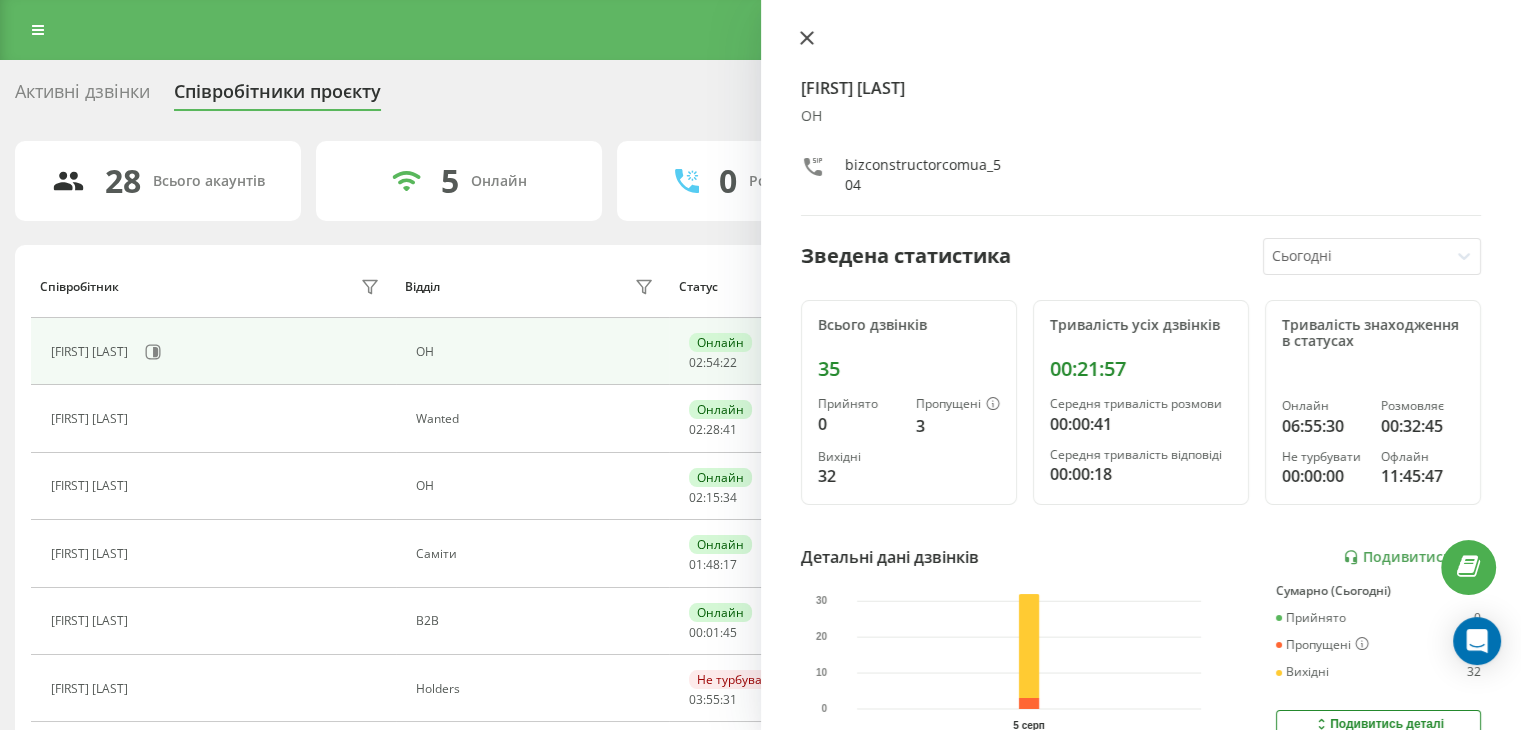click on "[FIRST] [LAST] [COMPANY]" at bounding box center [1141, 123] 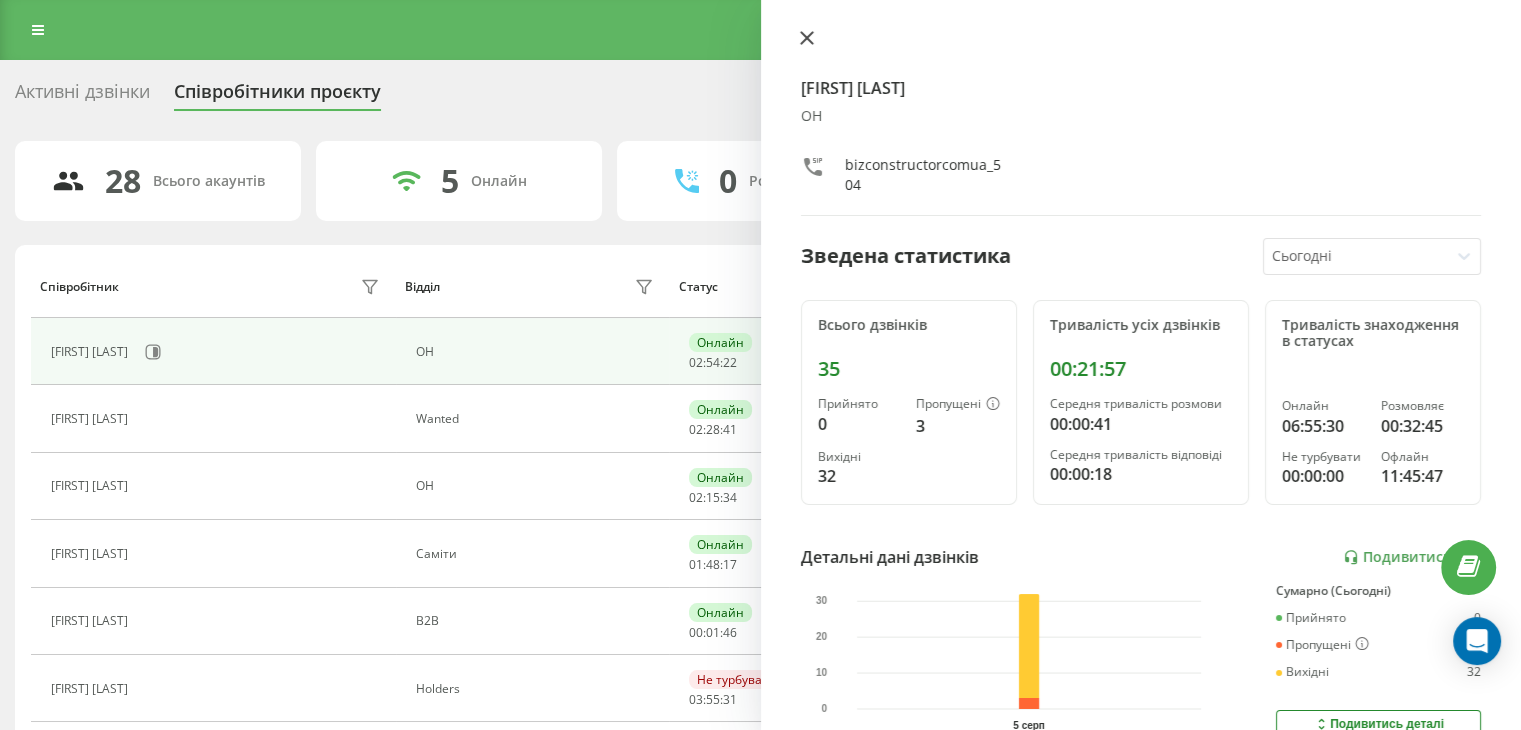 click 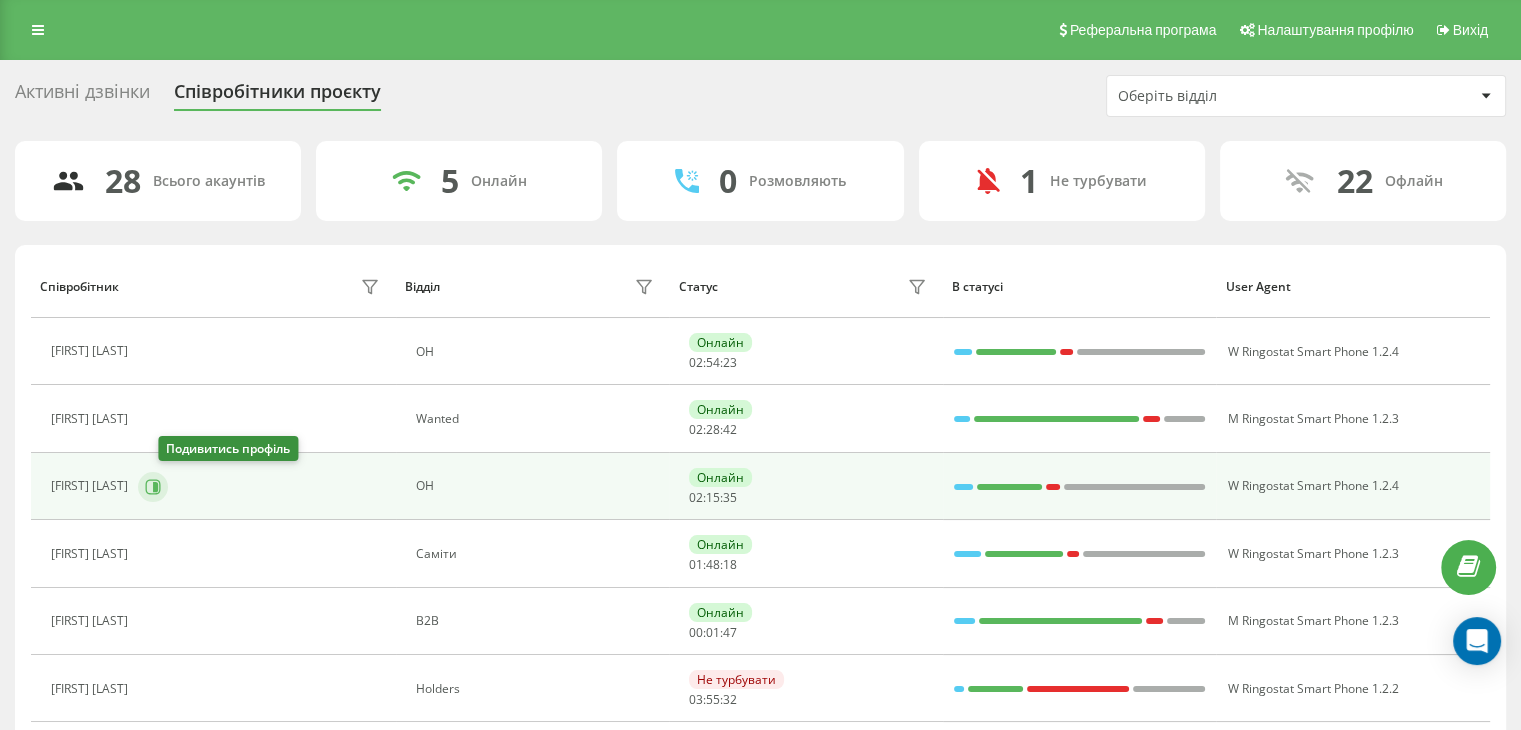 click 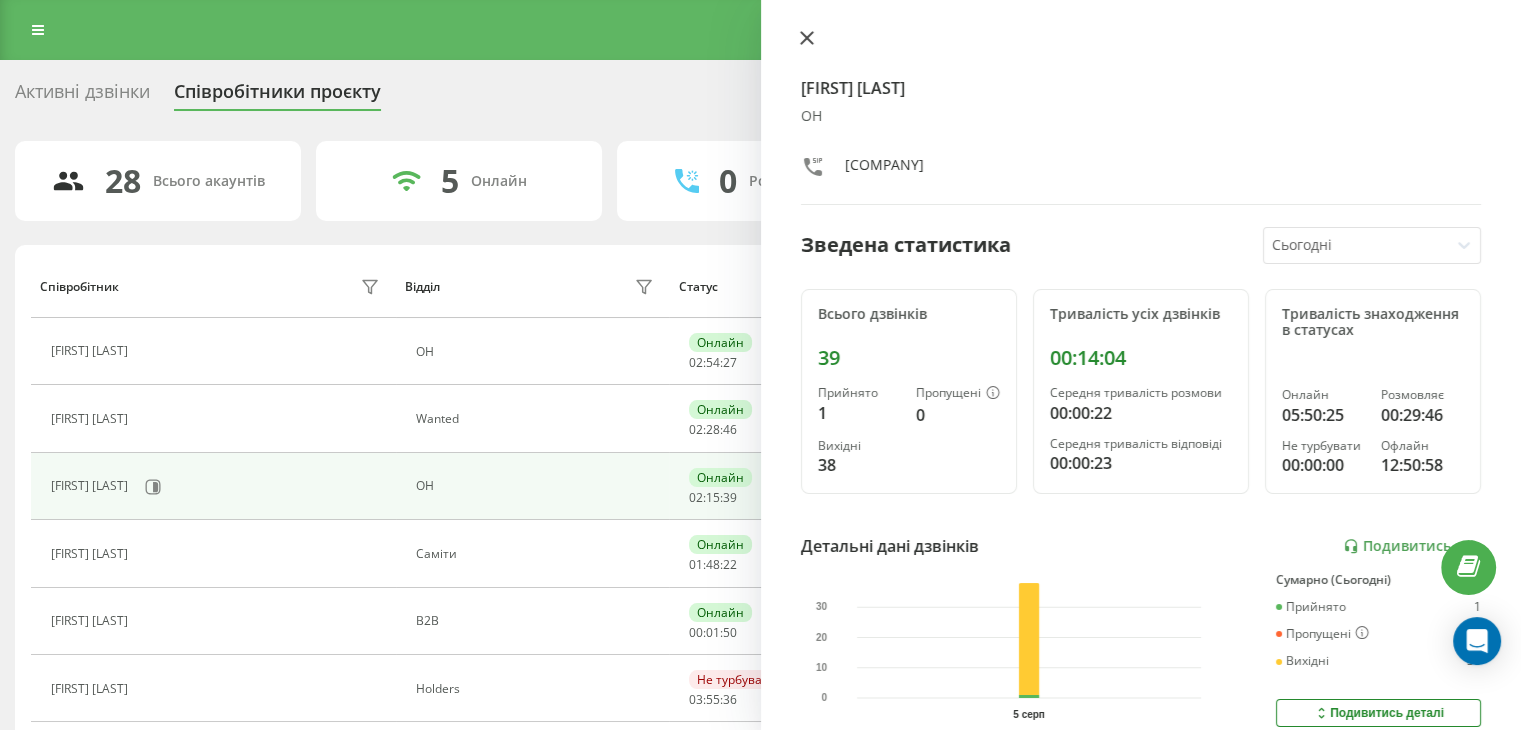 click 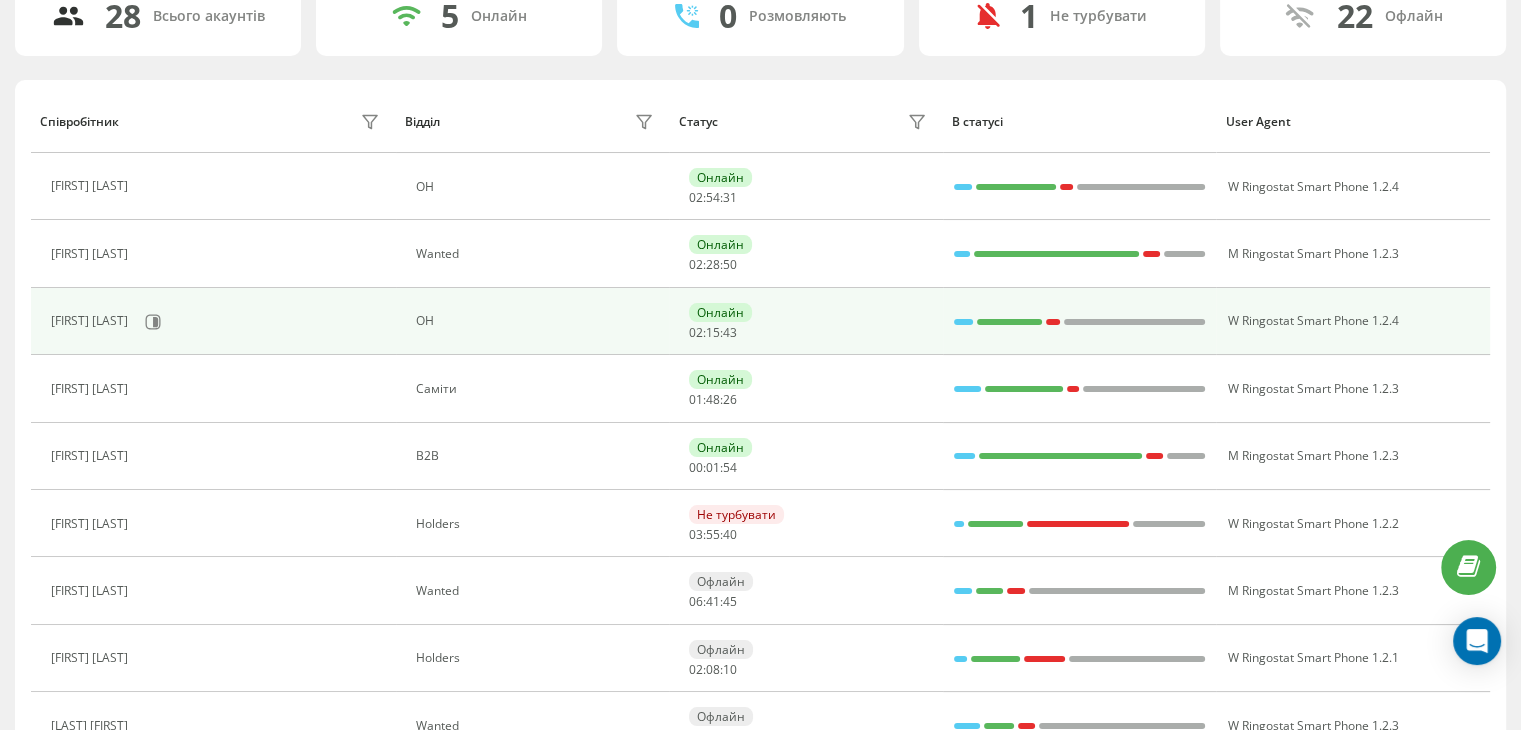 scroll, scrollTop: 200, scrollLeft: 0, axis: vertical 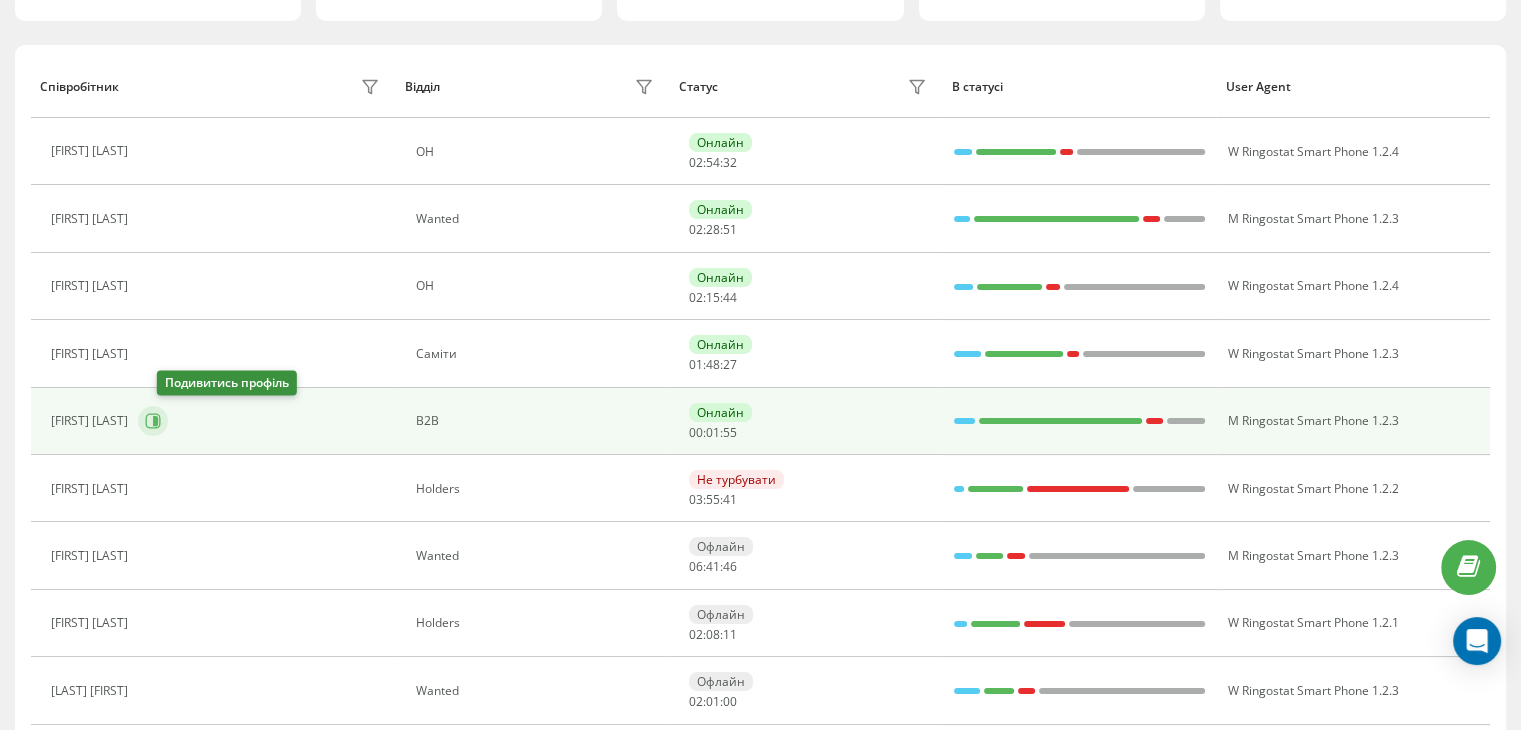 click 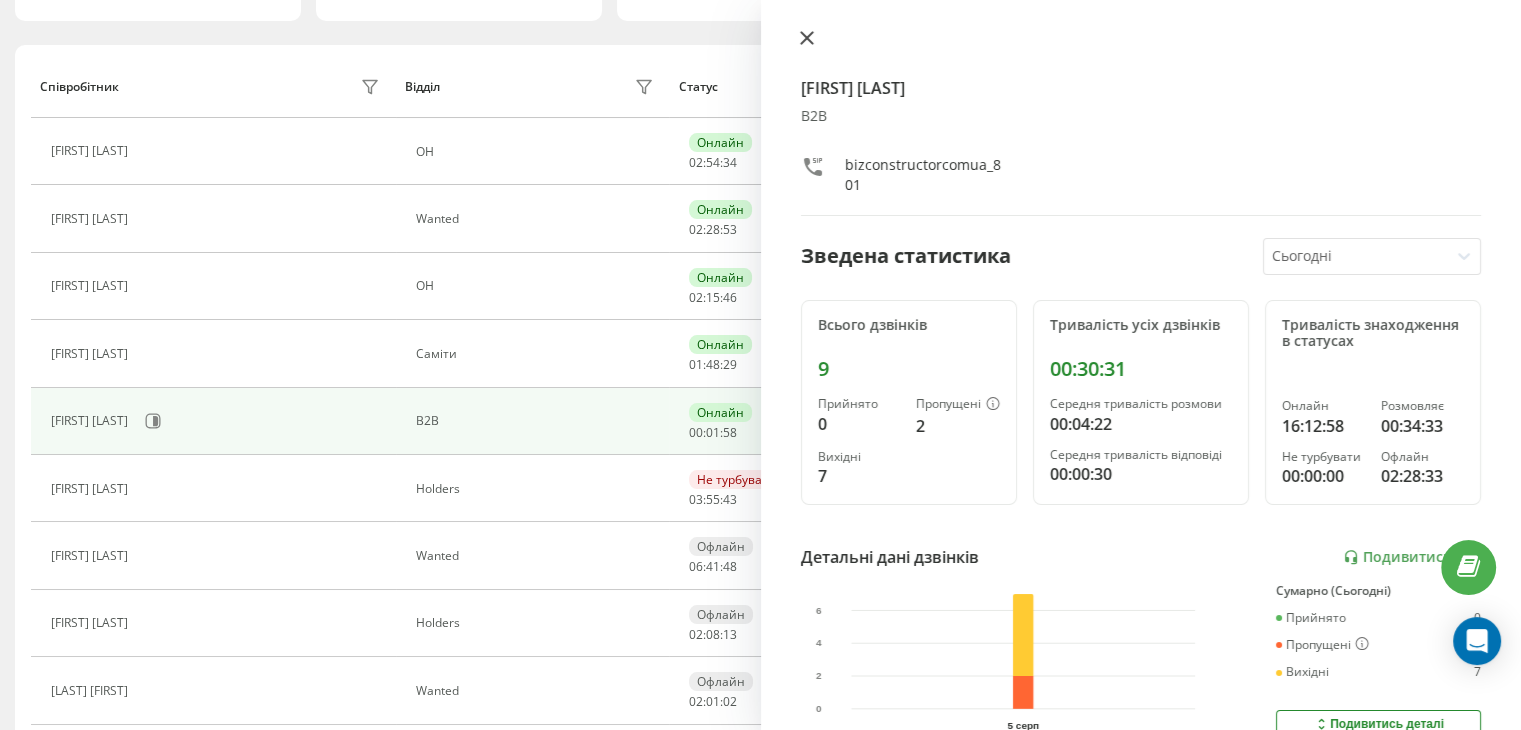 click 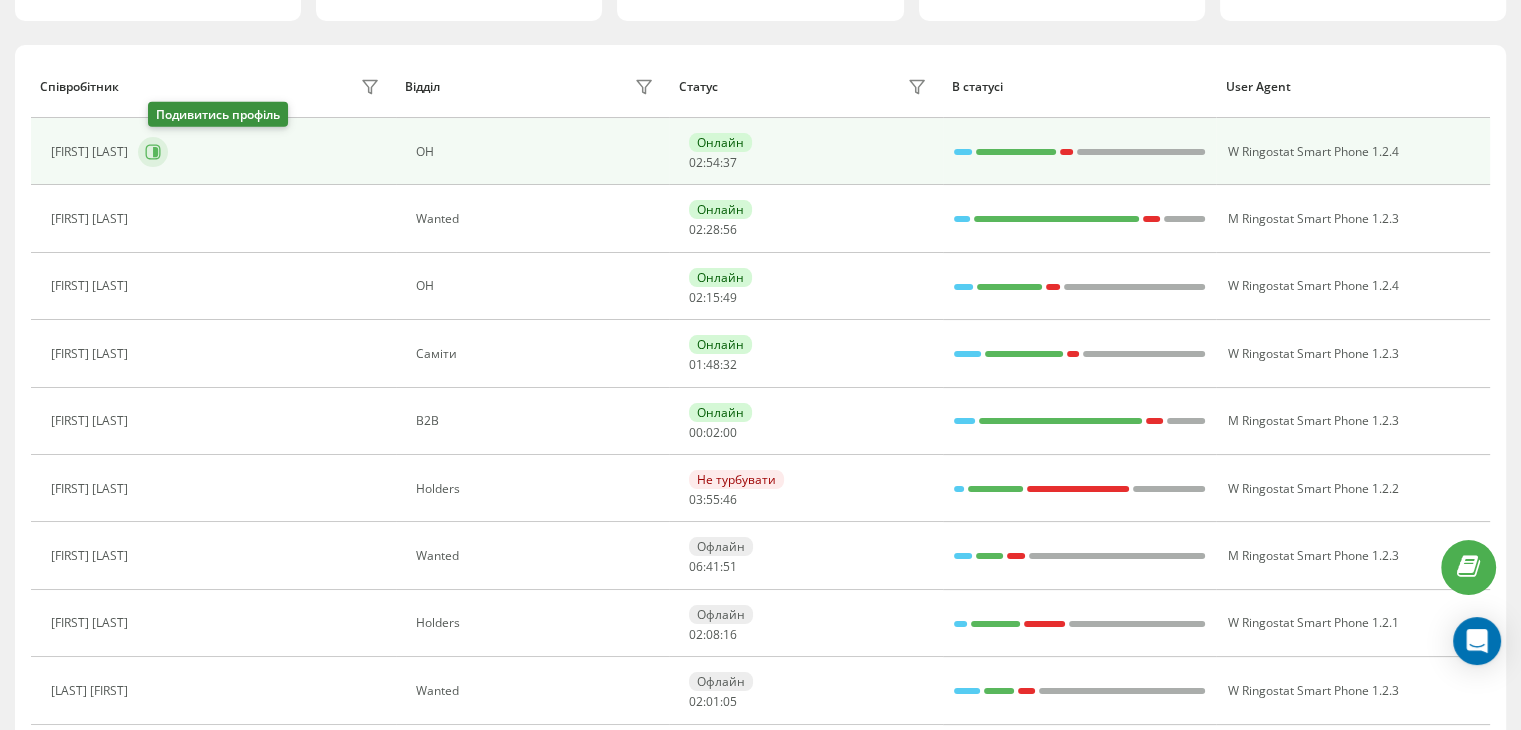 click at bounding box center [153, 152] 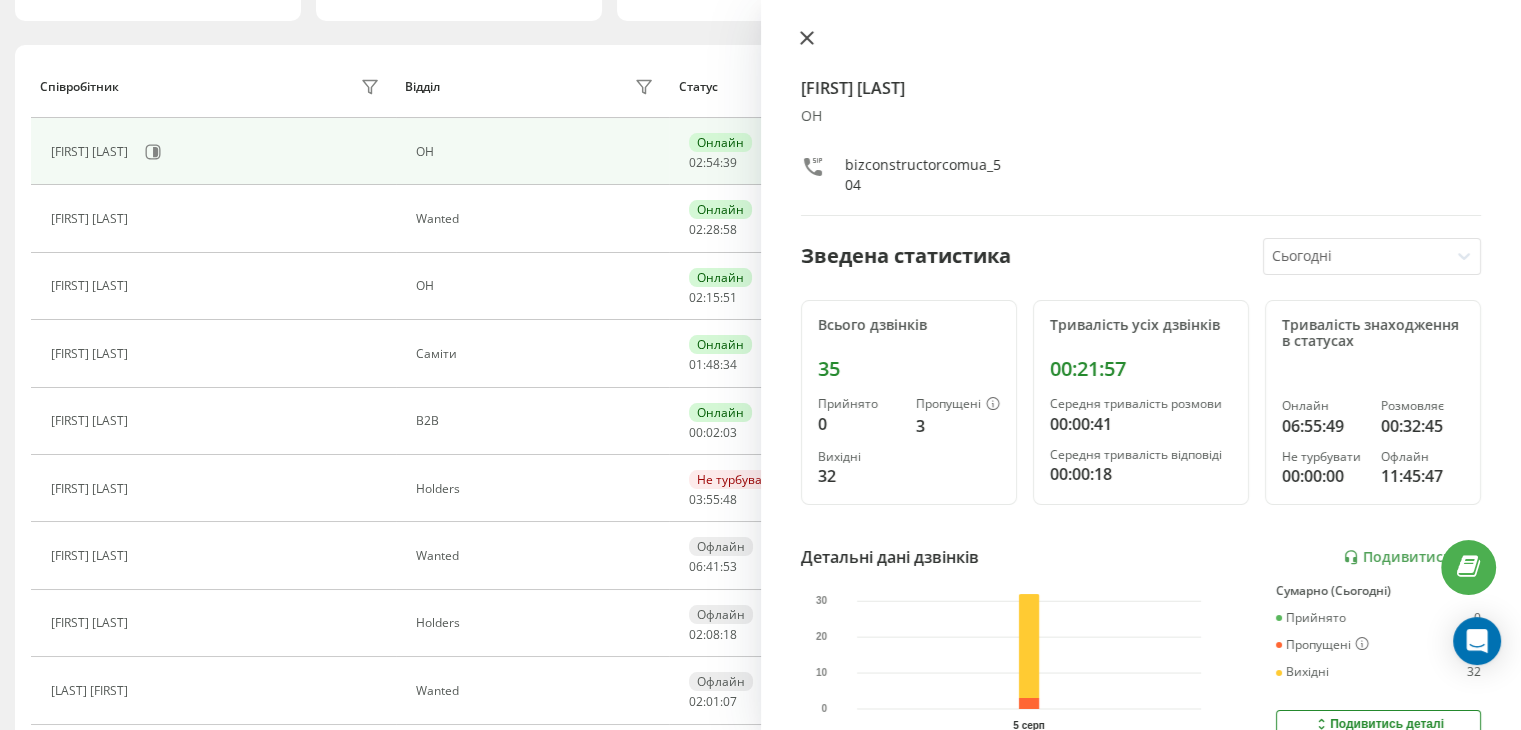 click 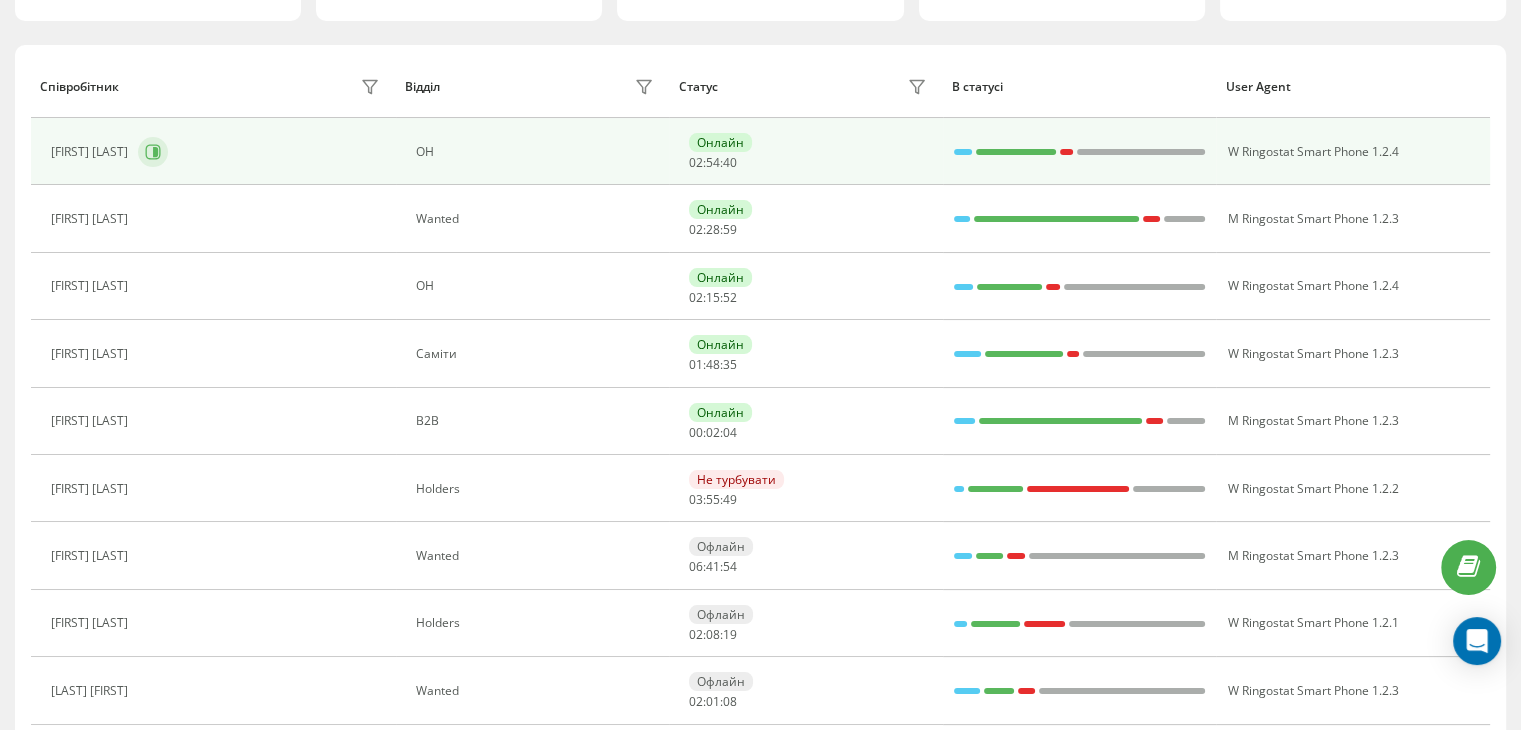 click at bounding box center (153, 152) 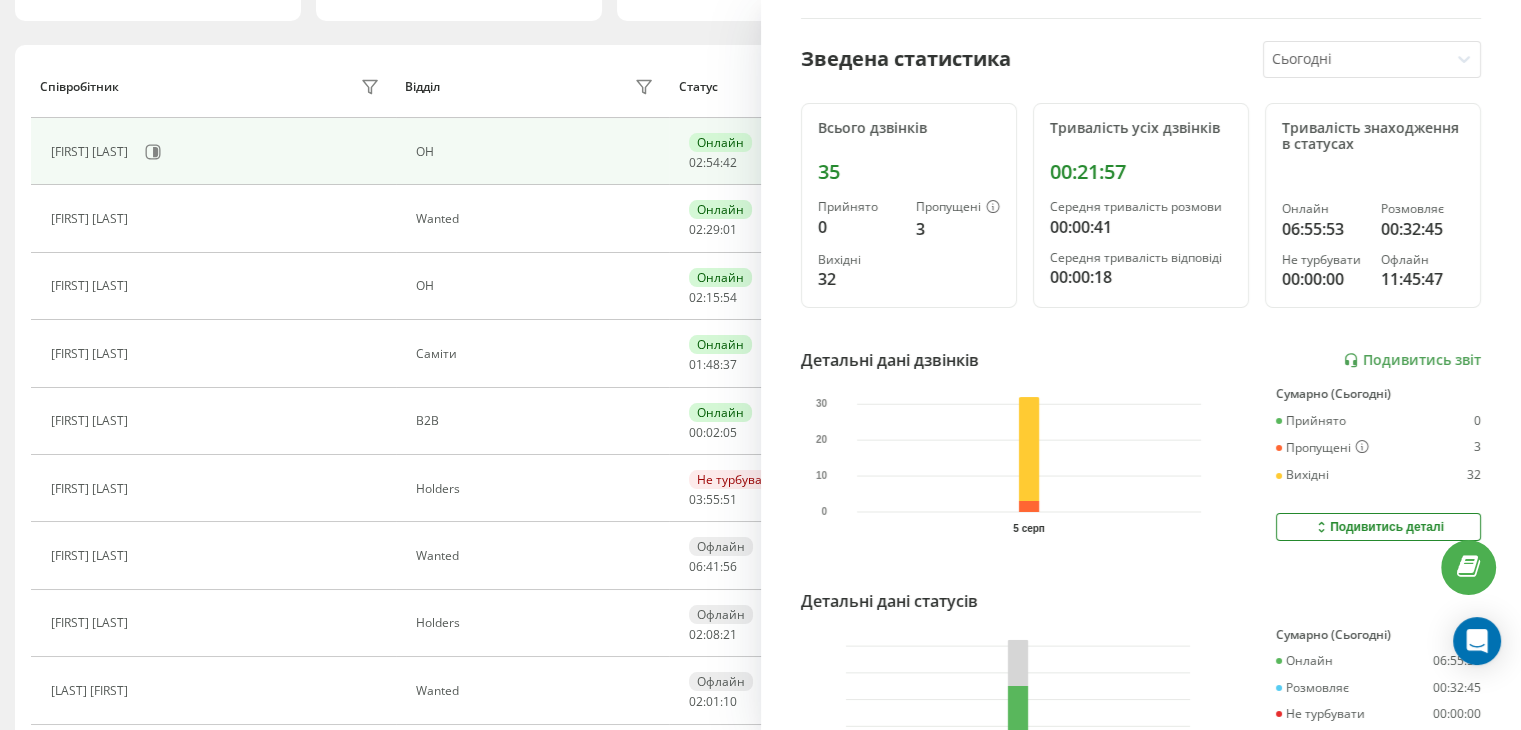 scroll, scrollTop: 362, scrollLeft: 0, axis: vertical 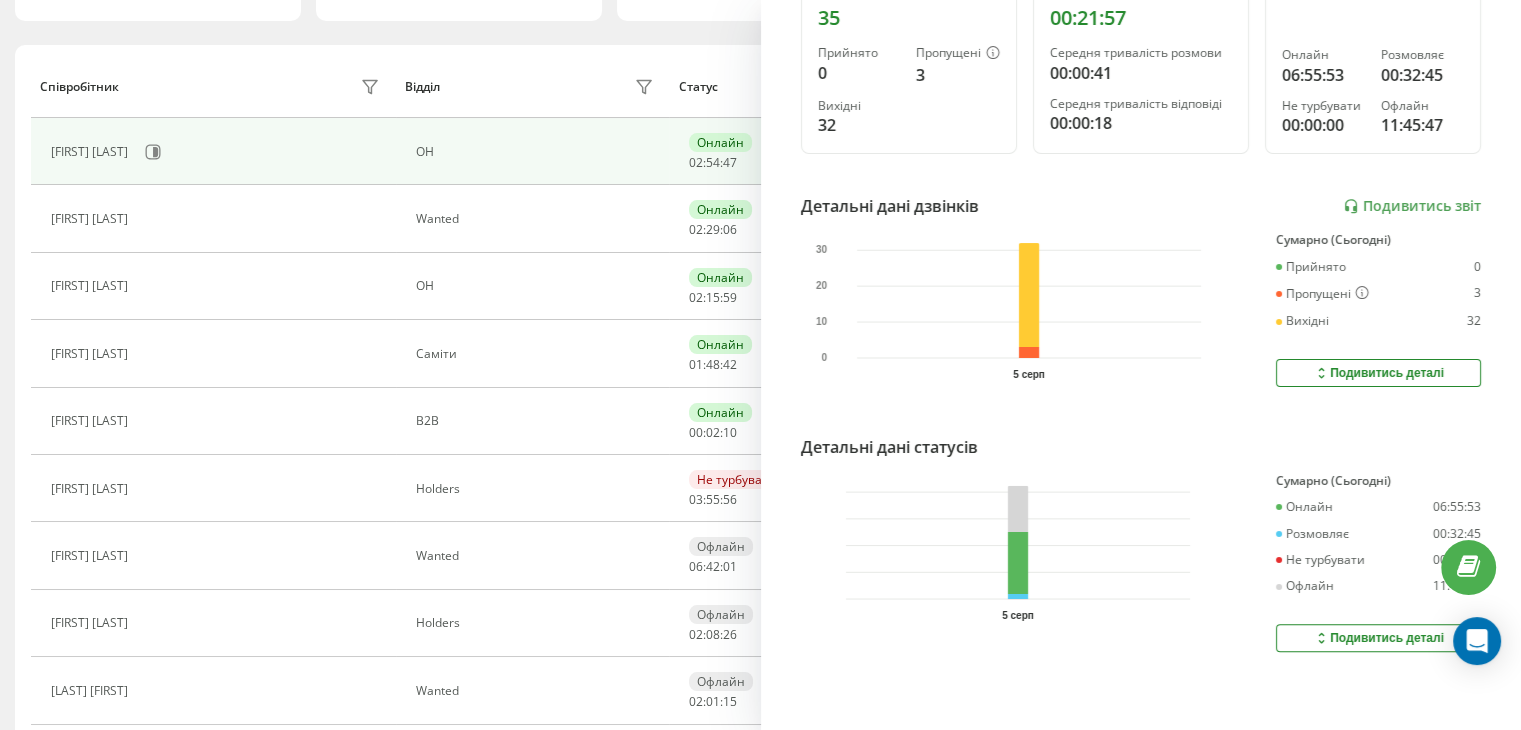 click 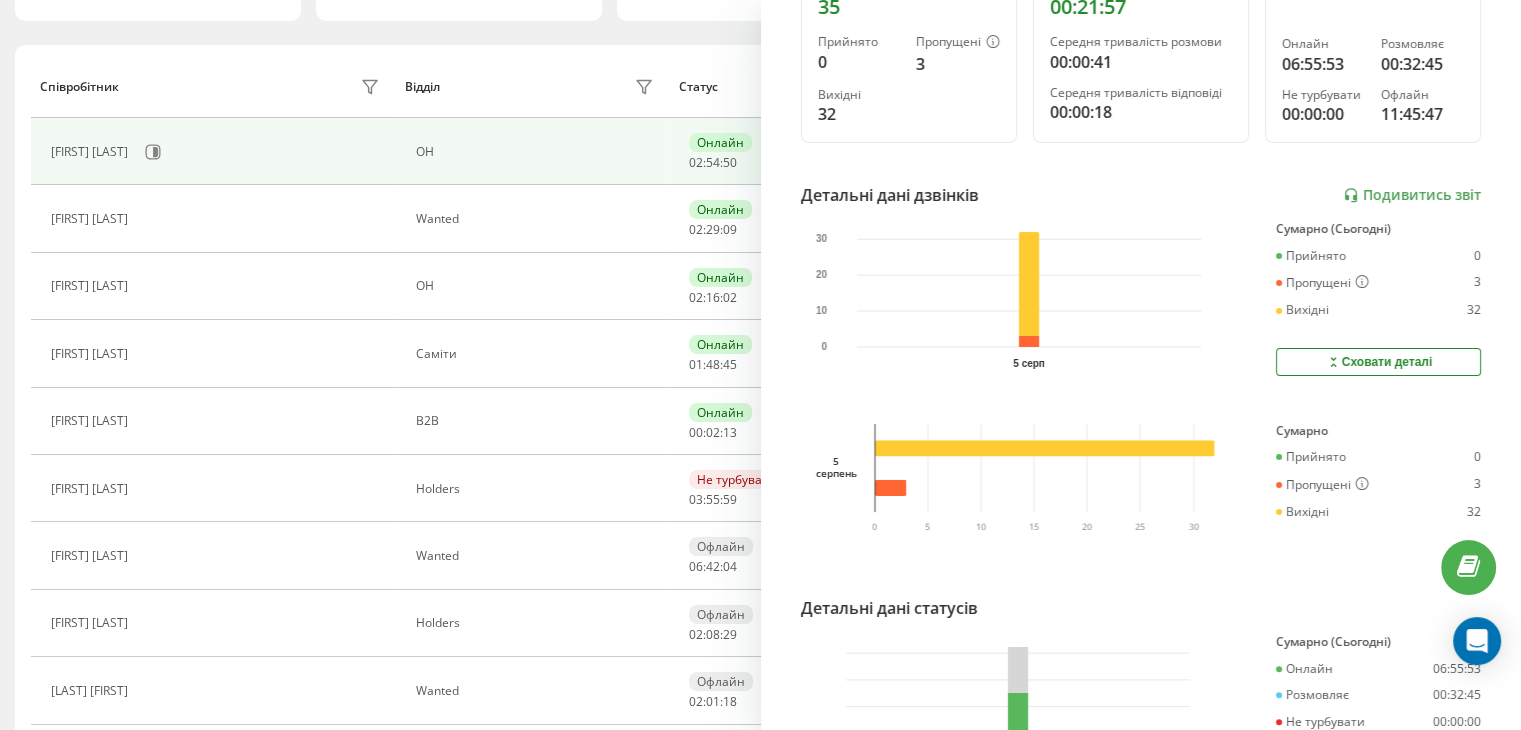 click 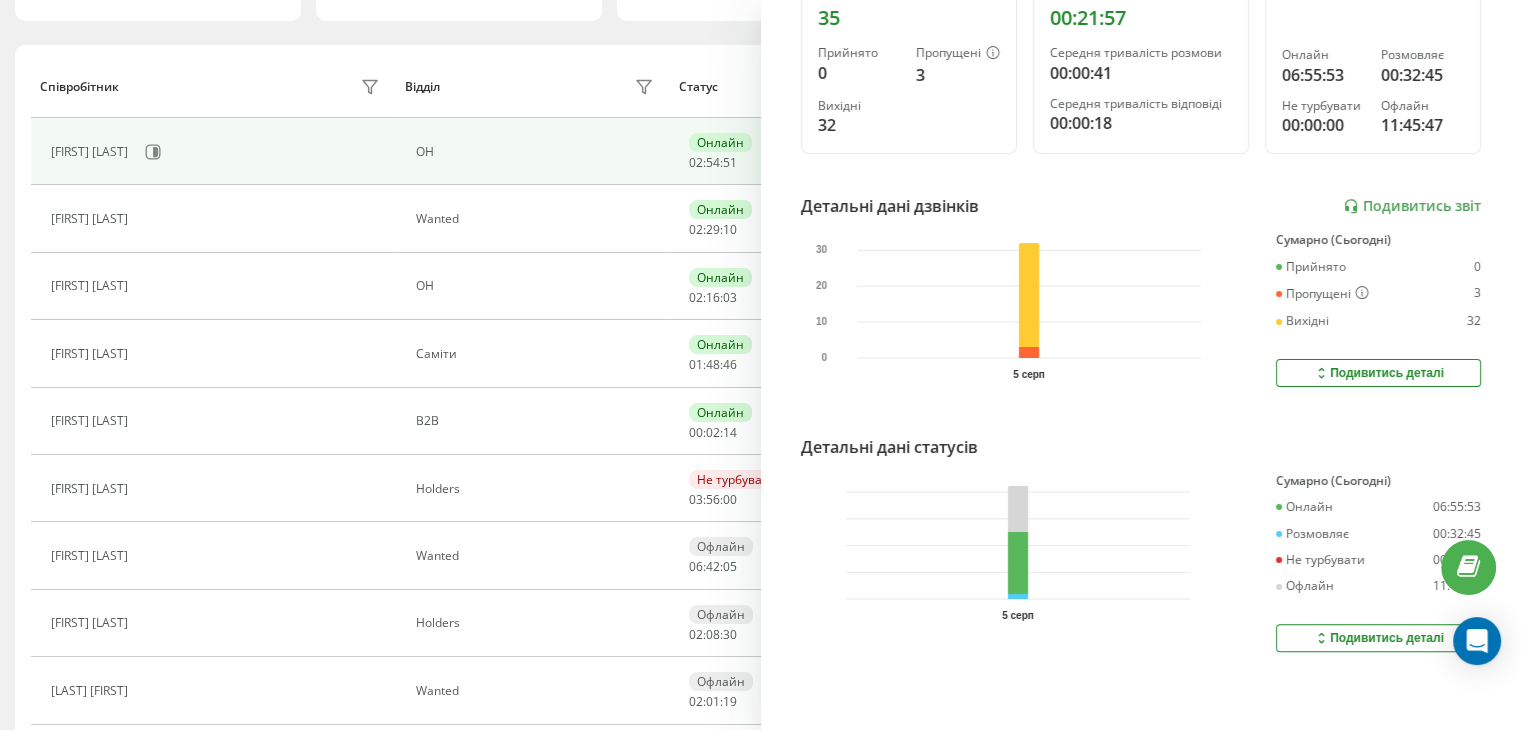 click 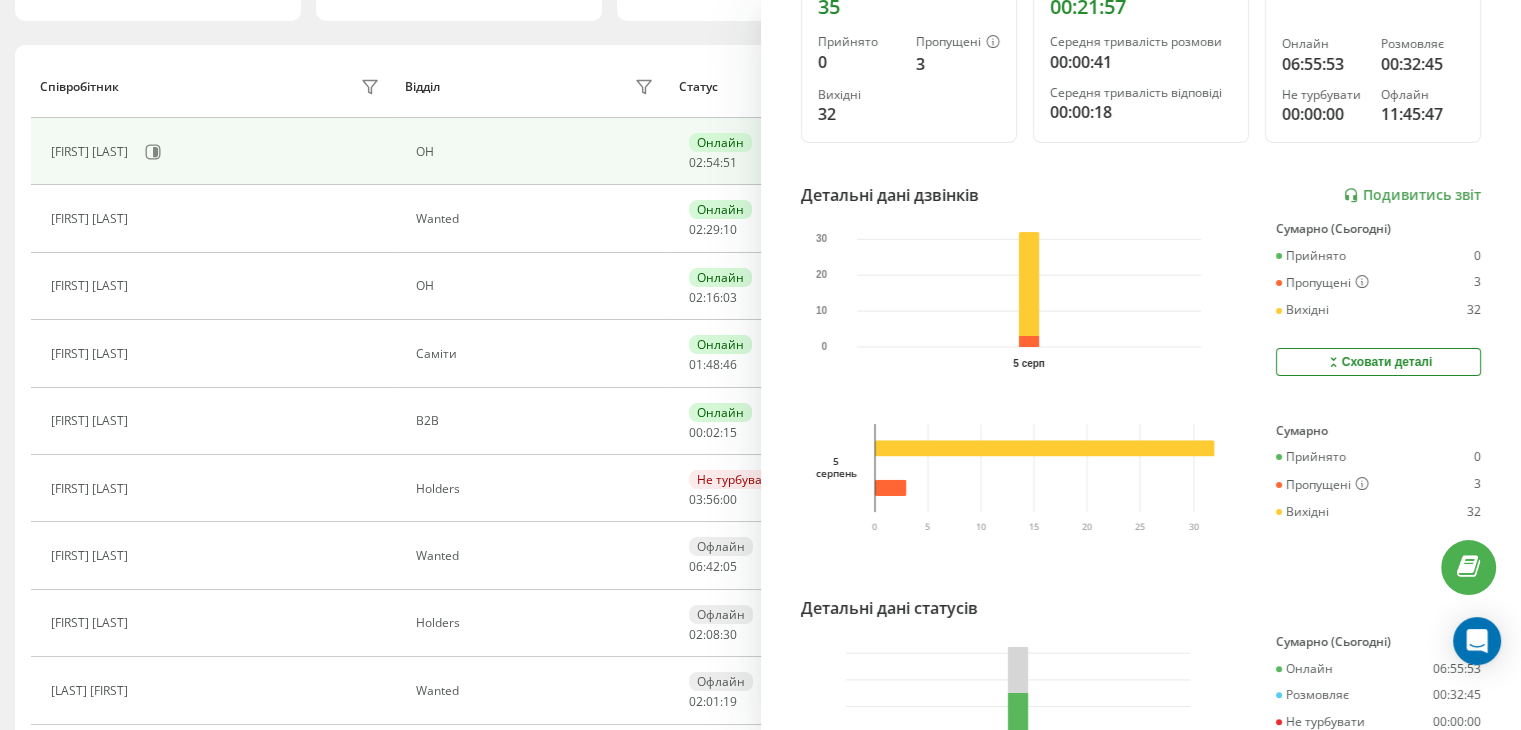 click 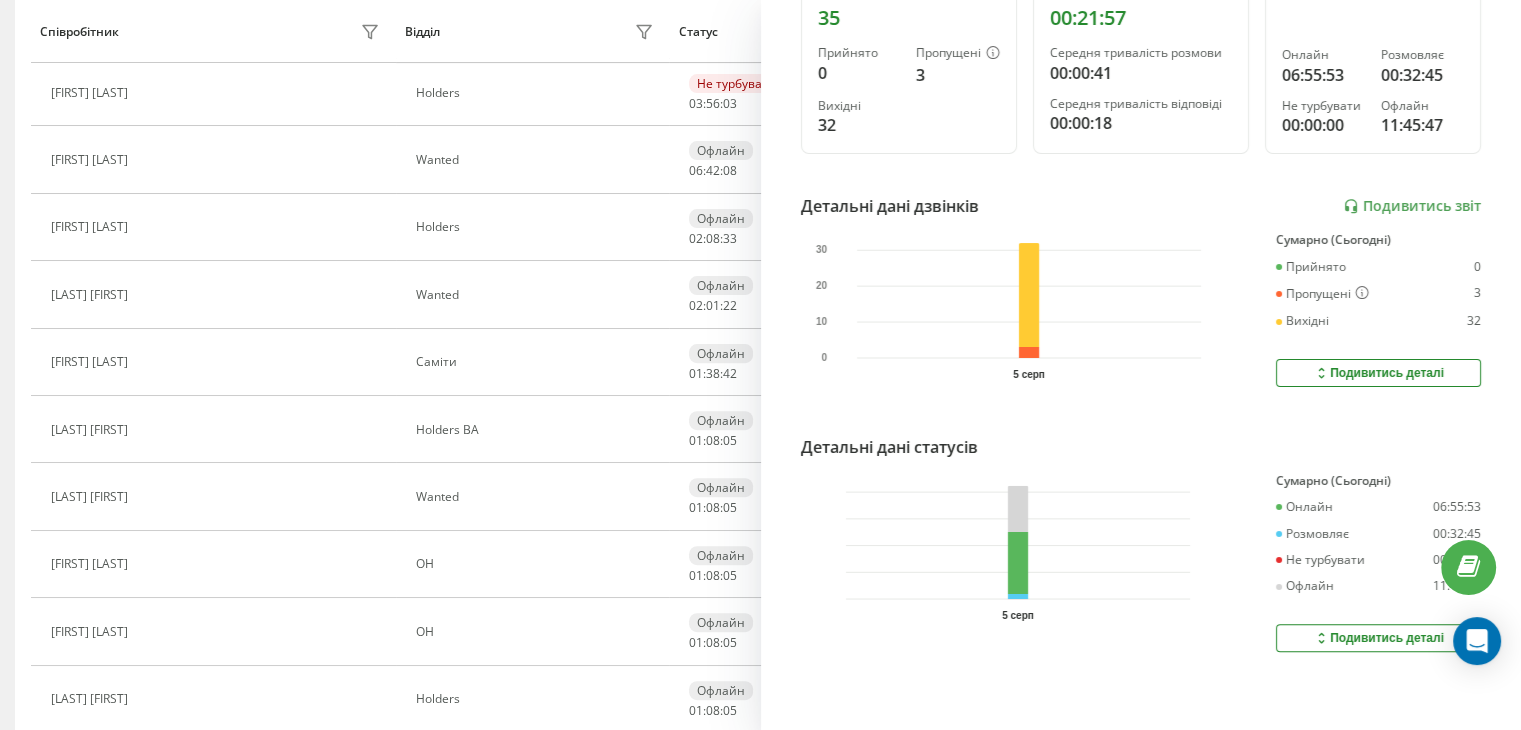 scroll, scrollTop: 600, scrollLeft: 0, axis: vertical 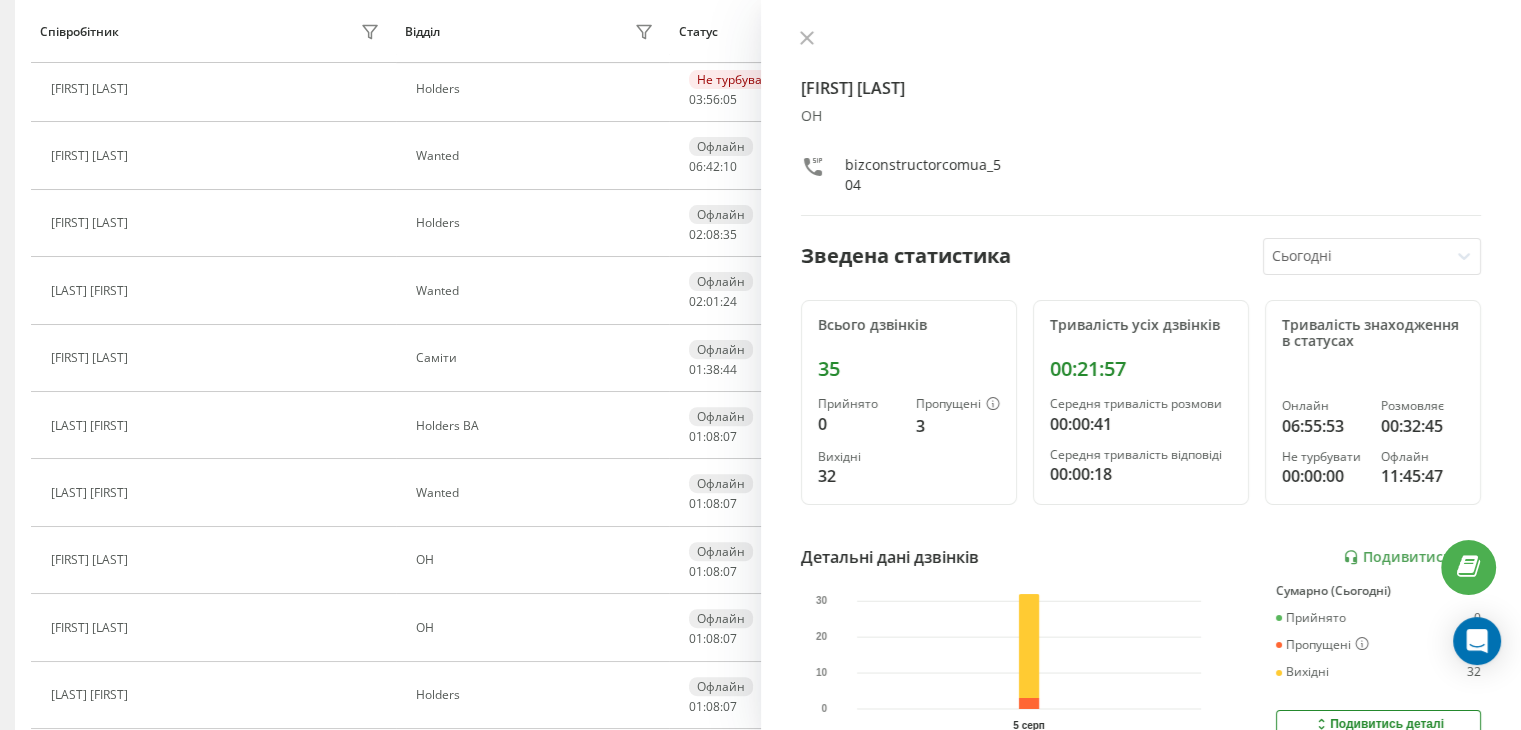 click at bounding box center (1356, 256) 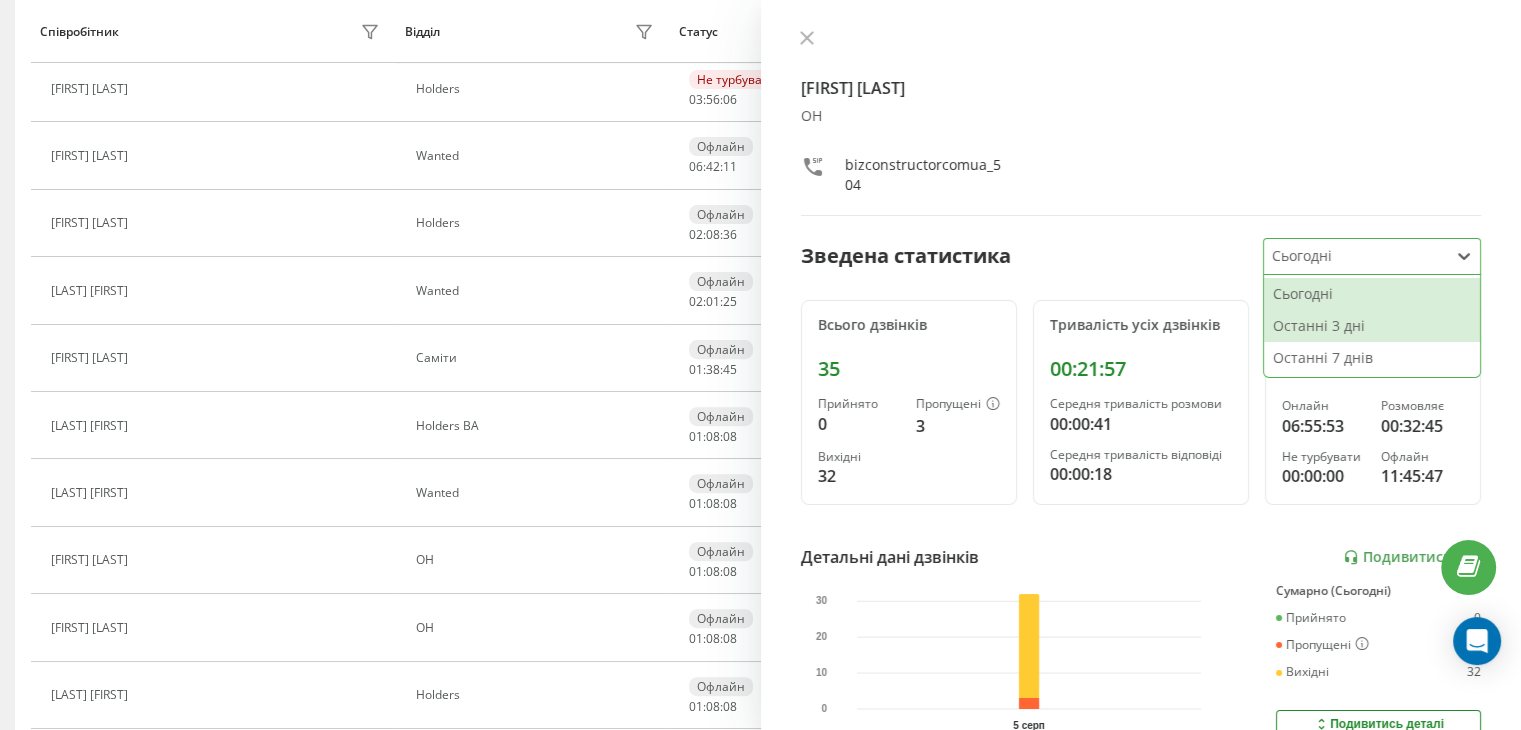 click on "Останні 3 дні" at bounding box center [1372, 326] 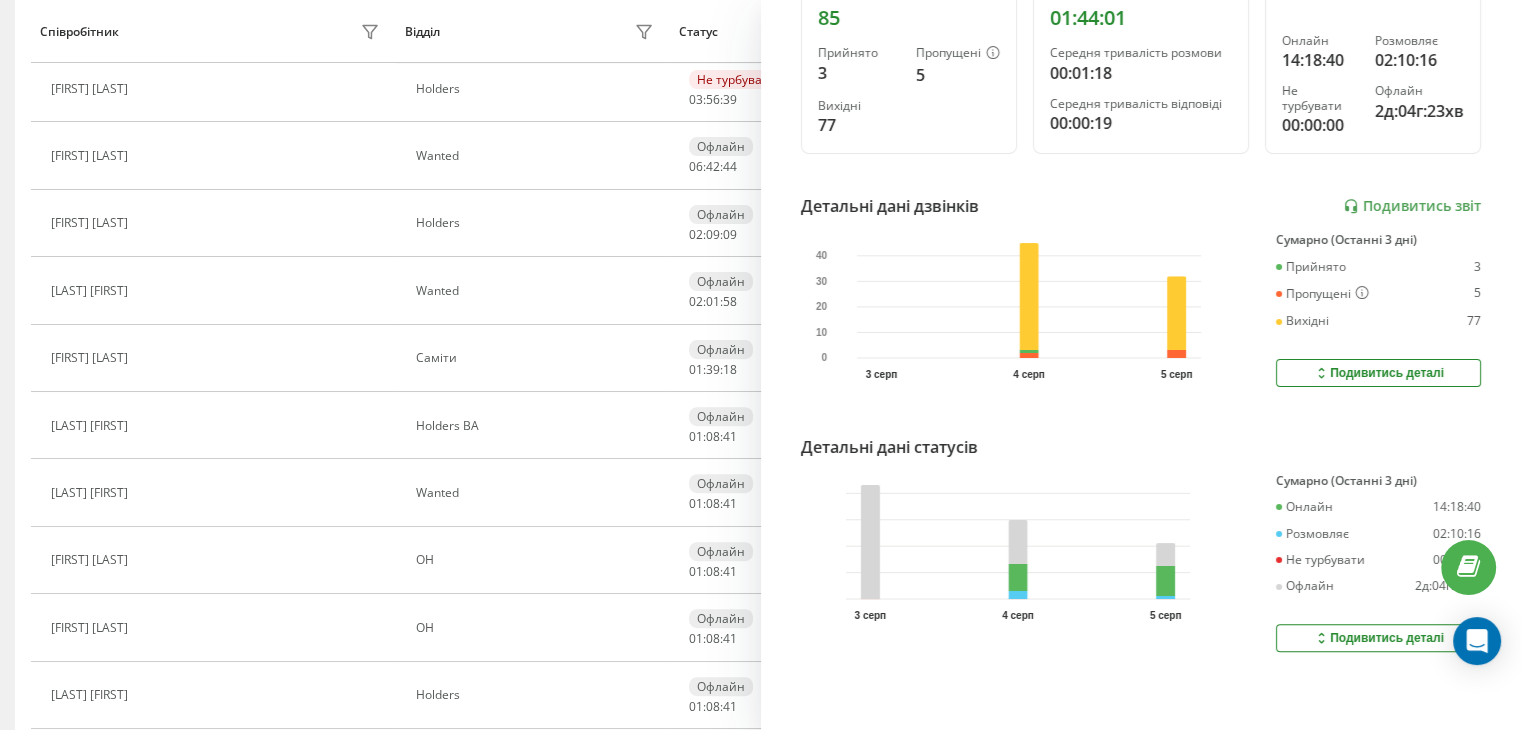 scroll, scrollTop: 0, scrollLeft: 0, axis: both 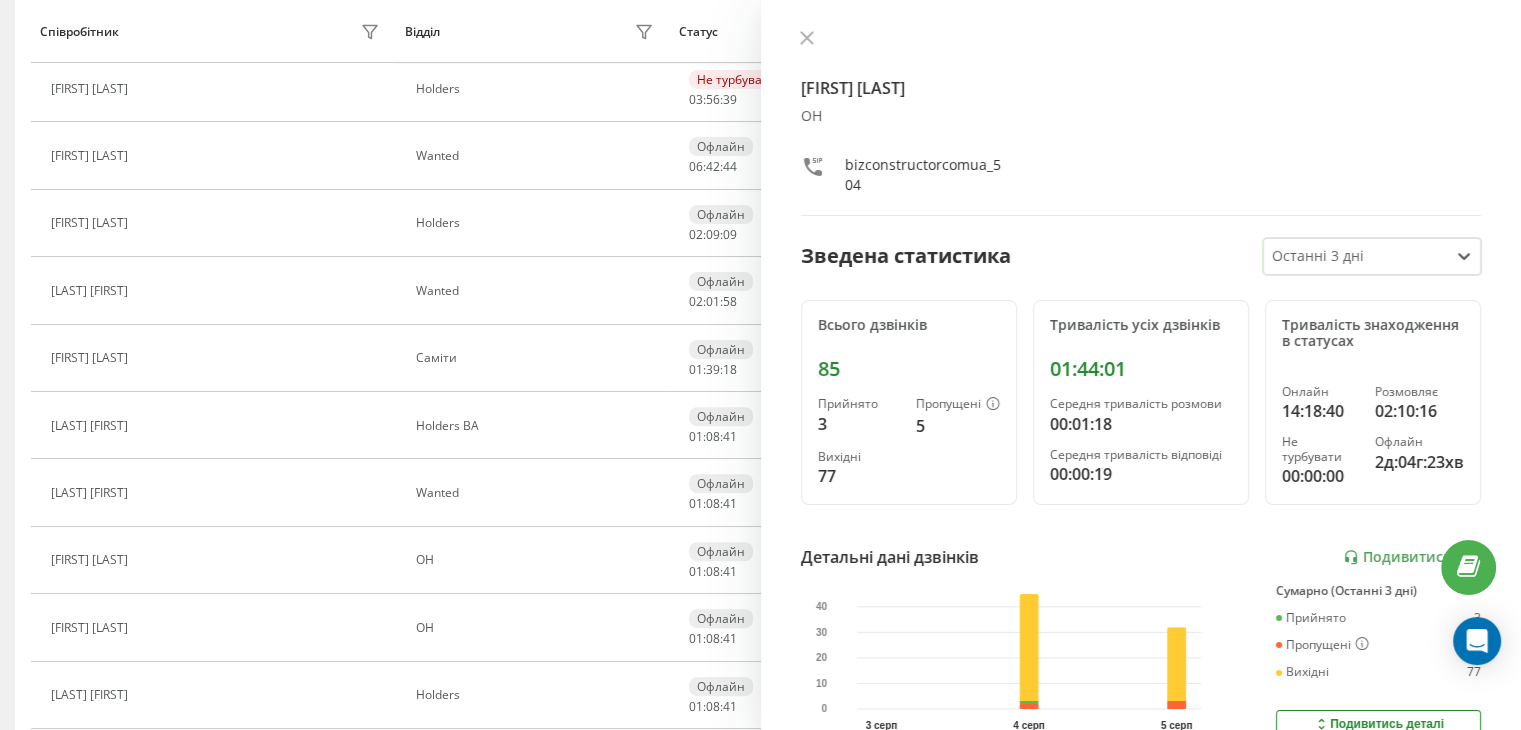 click on "[FIRST] [LAST] [COMPANY] Зведена статистика option Останні 3 дні, selected. Select is focused ,type to refine list, press Down to open the menu, Останні 3 дні Всього дзвінків 85 Прийнято 3 Пропущені 5 Вихідні 77 Тривалість усіх дзвінків [DURATION] Середня тривалість розмови [DURATION] Середня тривалість відповіді [DURATION] Тривалість знаходження в статусах Онлайн [DURATION] Розмовляє [DURATION] Не турбувати [DURATION] Офлайн [DURATION] Детальні дані дзвінків Подивитись звіт 3 серп 4 серп 5 серп 0 10 20 30 40 Сумарно (Останні 3 дні) Прийнято 3 Пропущені 5 Вихідні 77 Подивитись деталі Детальні дані статусів 3 серп 4 серп 5 серп Онлайн" at bounding box center [1141, 365] 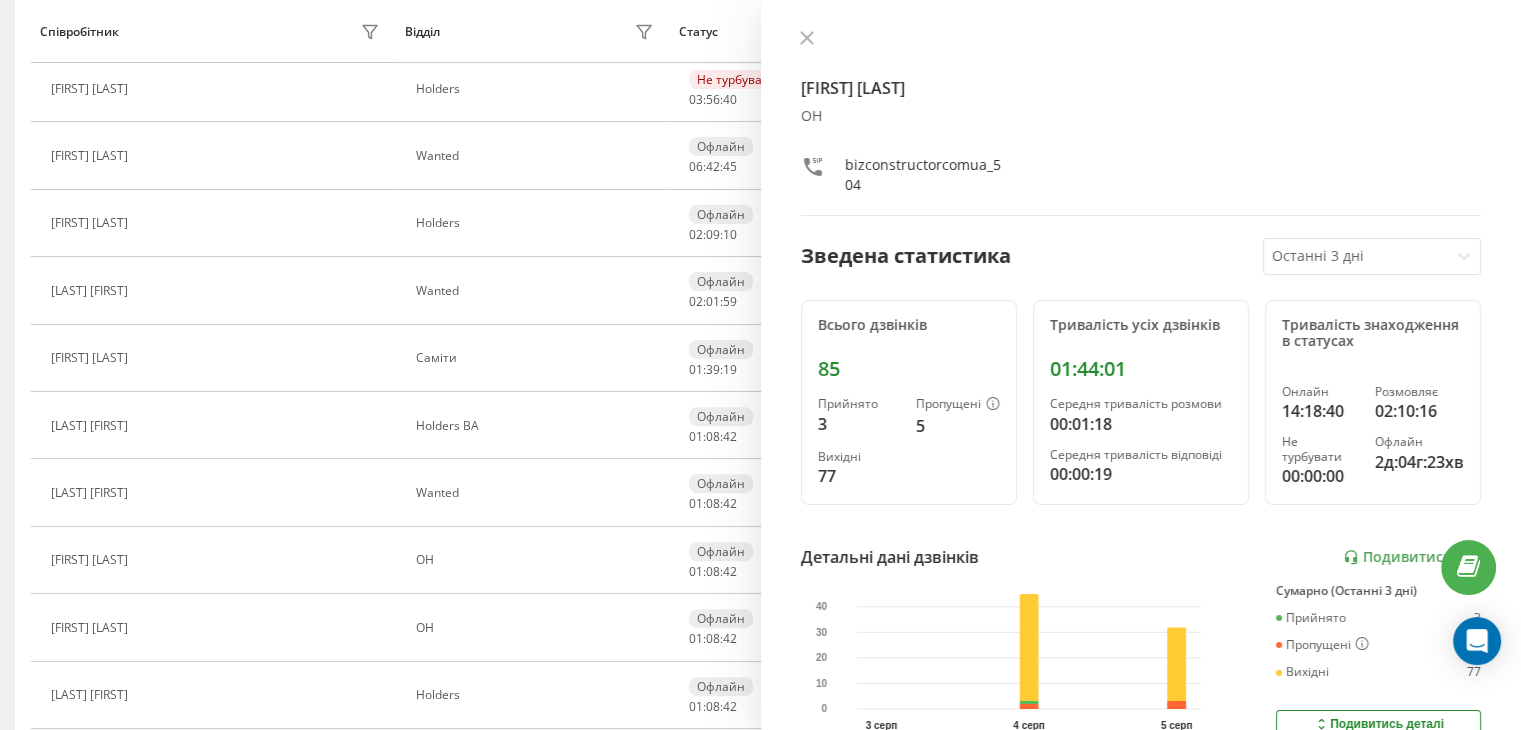 click on "[FIRST] [LAST] [COMPANY]" at bounding box center [1141, 123] 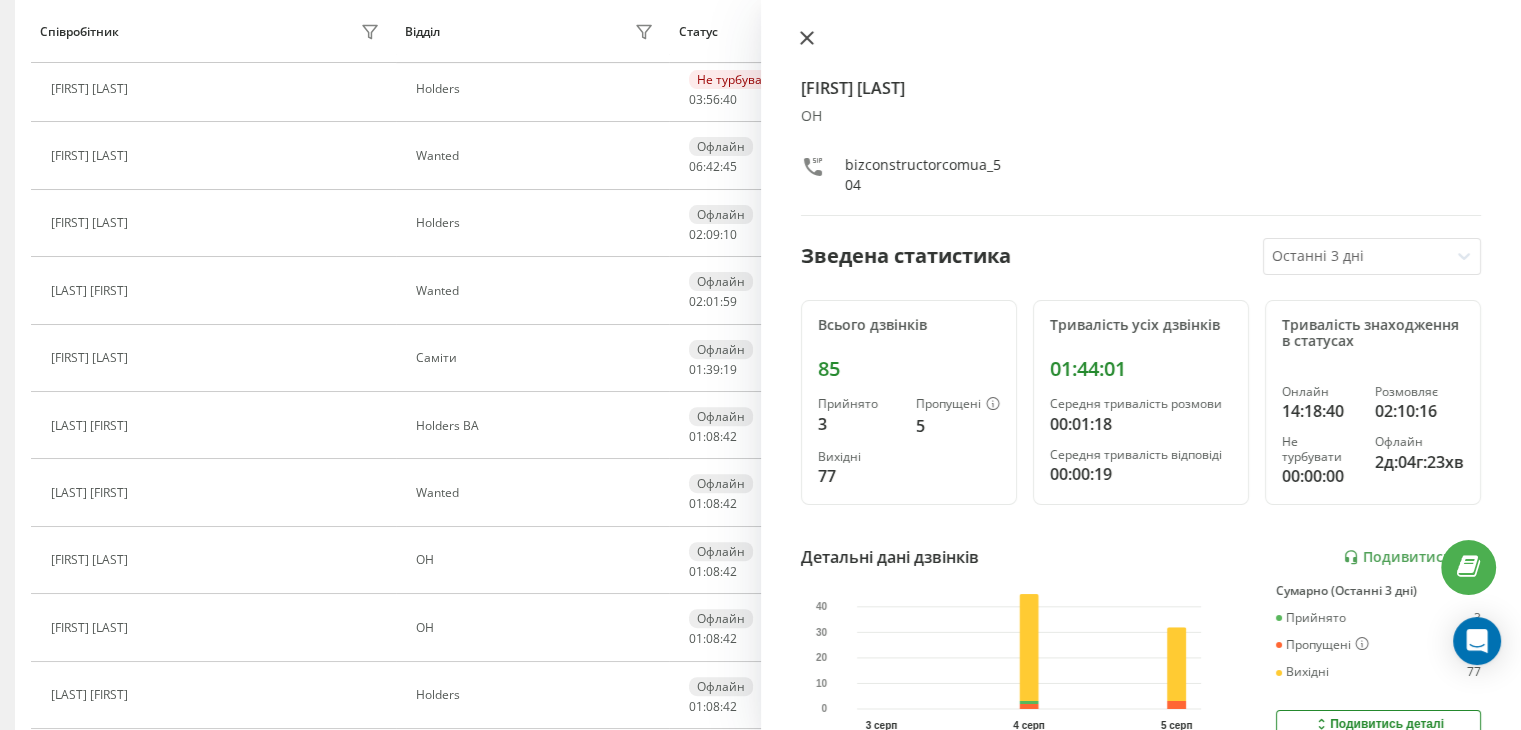 click 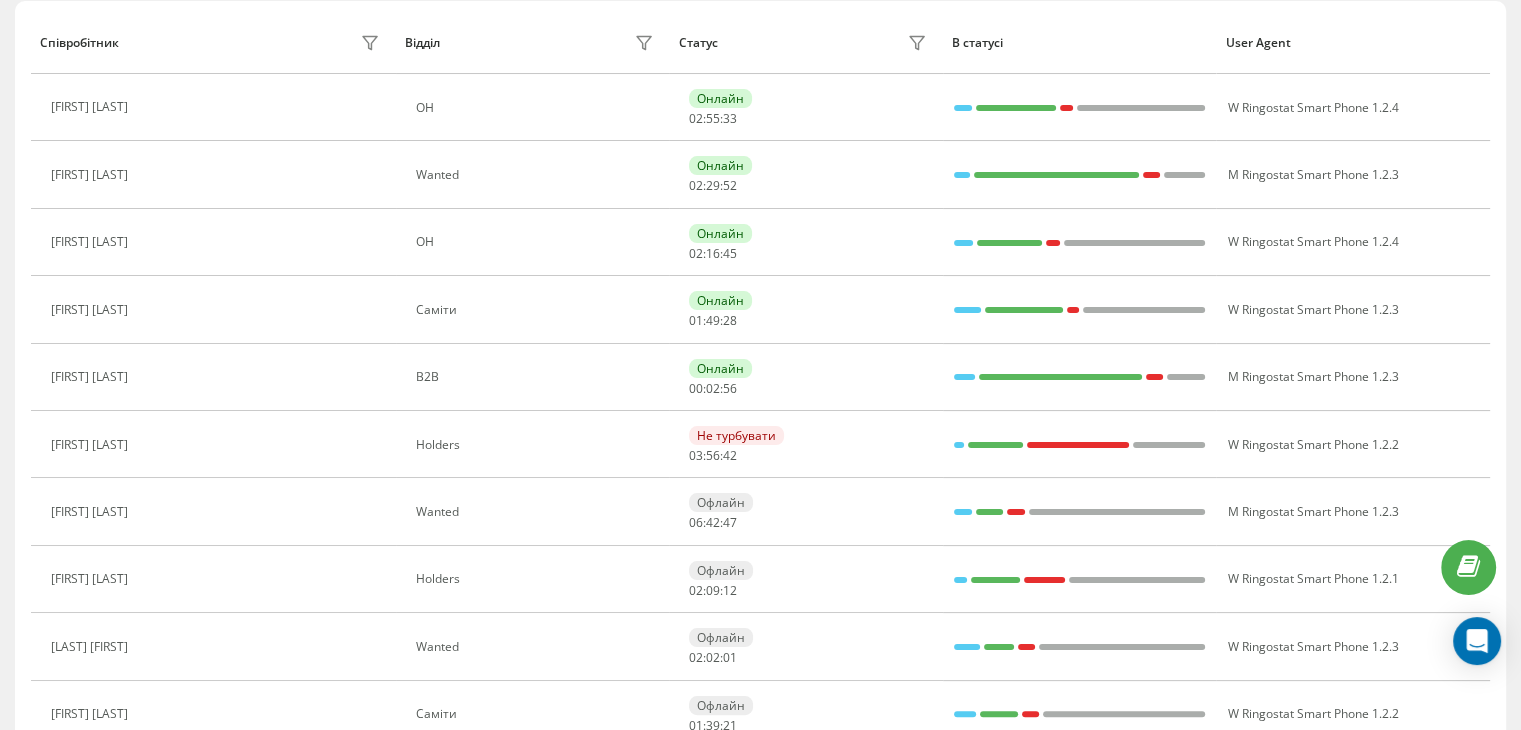 scroll, scrollTop: 0, scrollLeft: 0, axis: both 